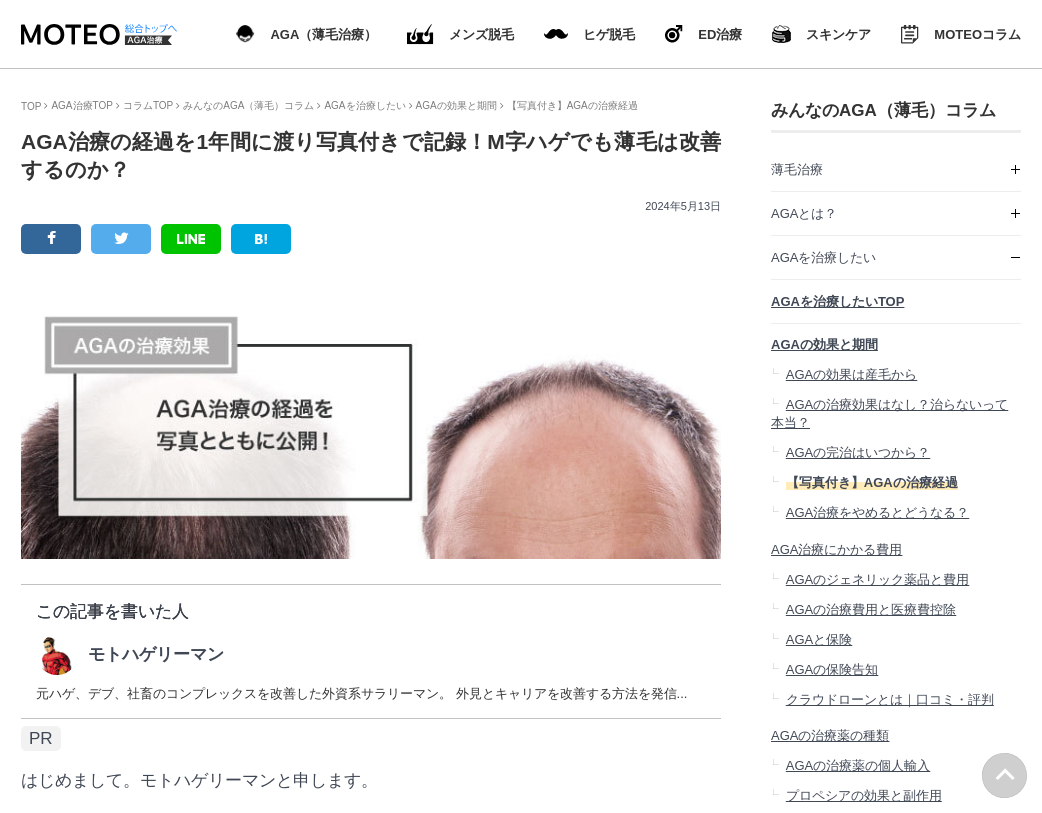 scroll, scrollTop: 610, scrollLeft: 0, axis: vertical 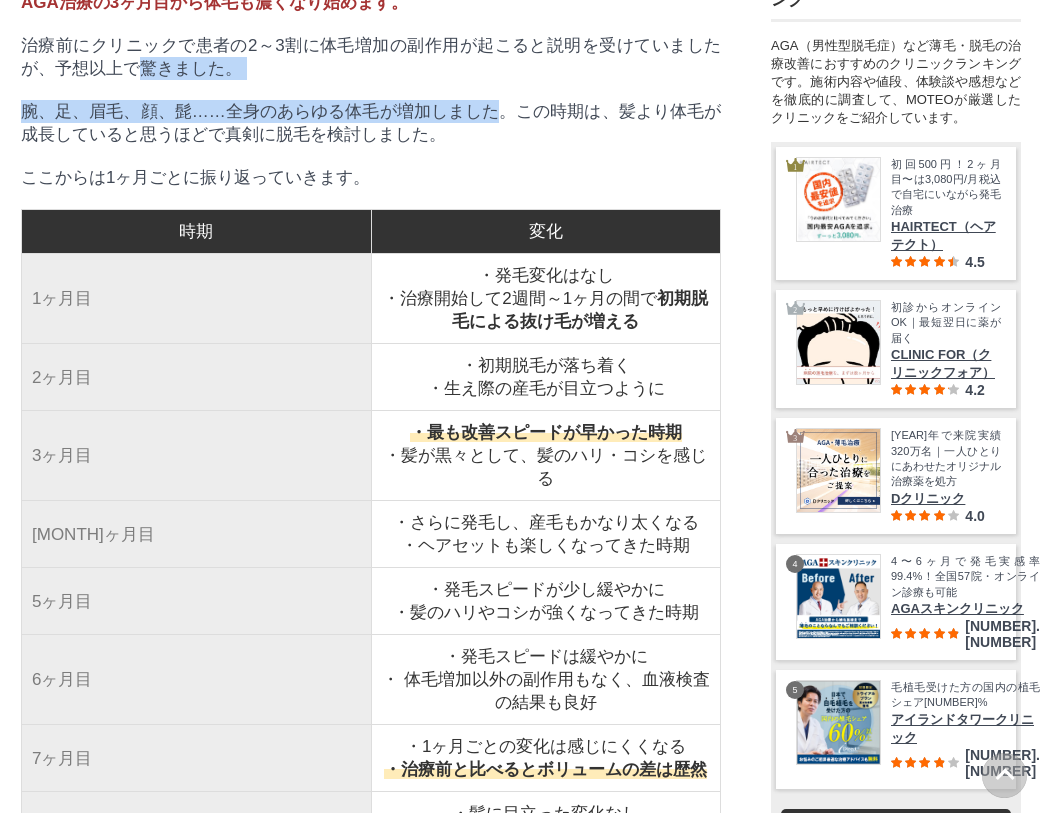 drag, startPoint x: 147, startPoint y: 458, endPoint x: 504, endPoint y: 520, distance: 362.34375 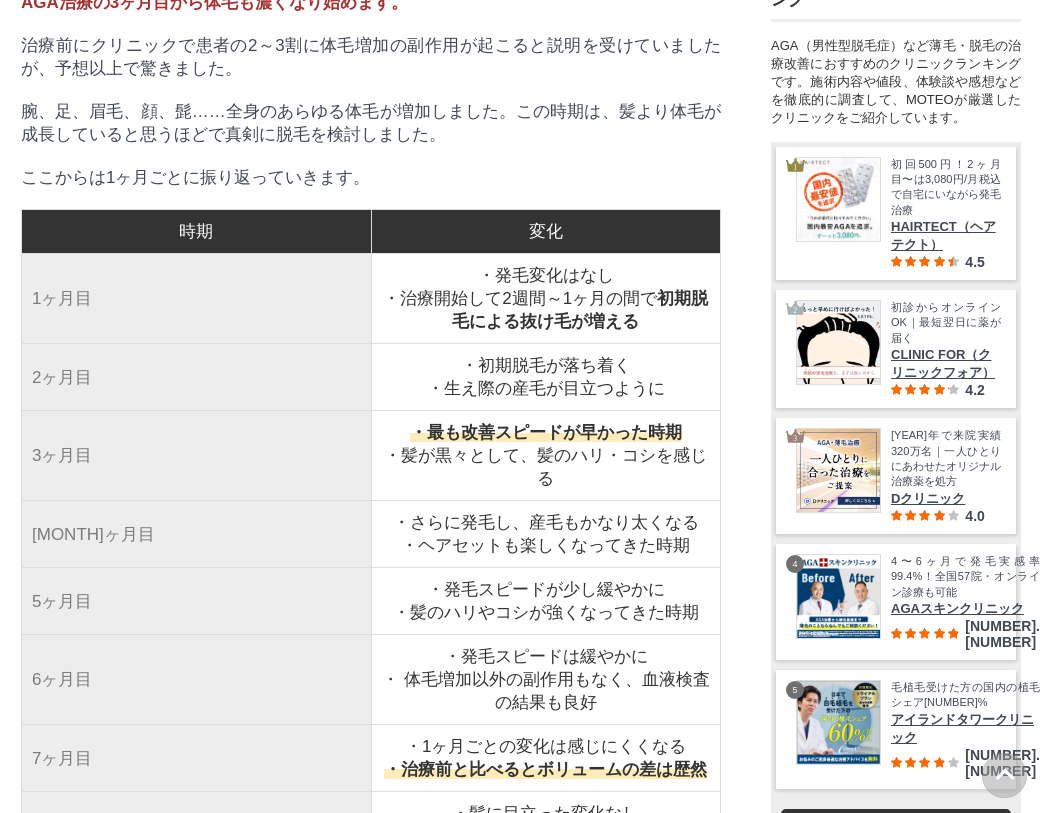 click on "腕、足、眉毛、顔、髭……全身のあらゆる体毛が増加しました。この時期は、髪より体毛が成長していると思うほどで真剣に脱毛を検討しました。" at bounding box center [371, 123] 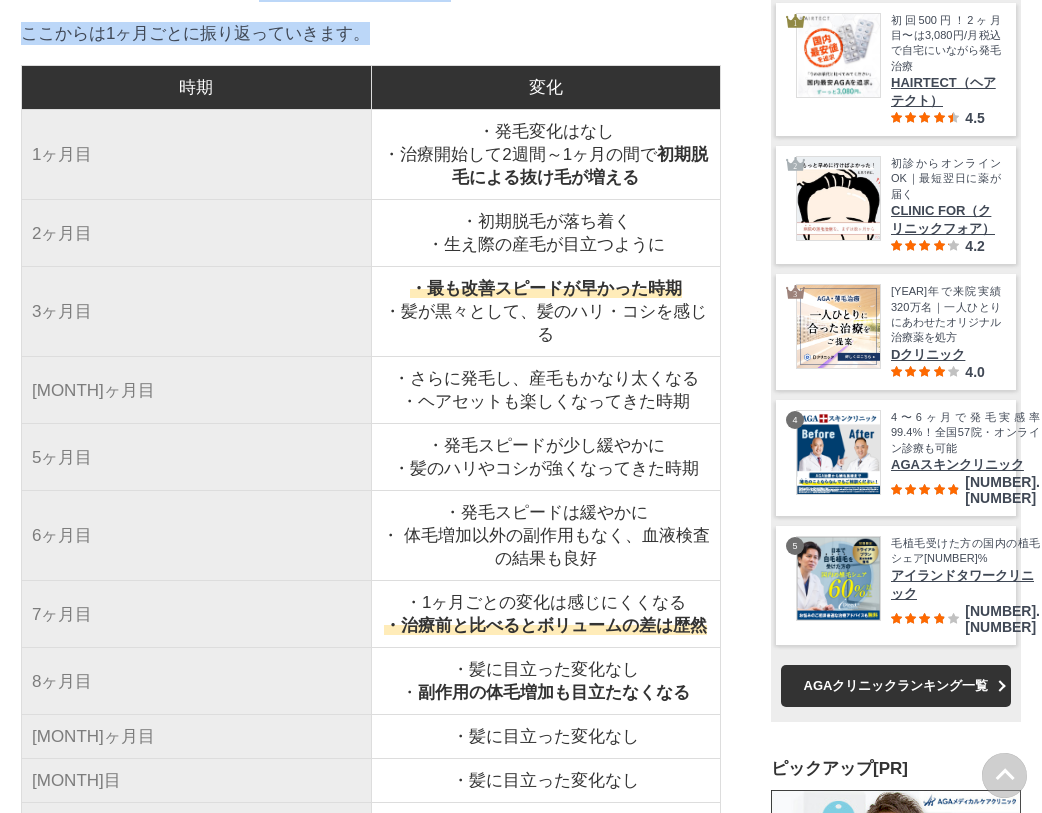 drag, startPoint x: 255, startPoint y: 406, endPoint x: 482, endPoint y: 454, distance: 232.0194 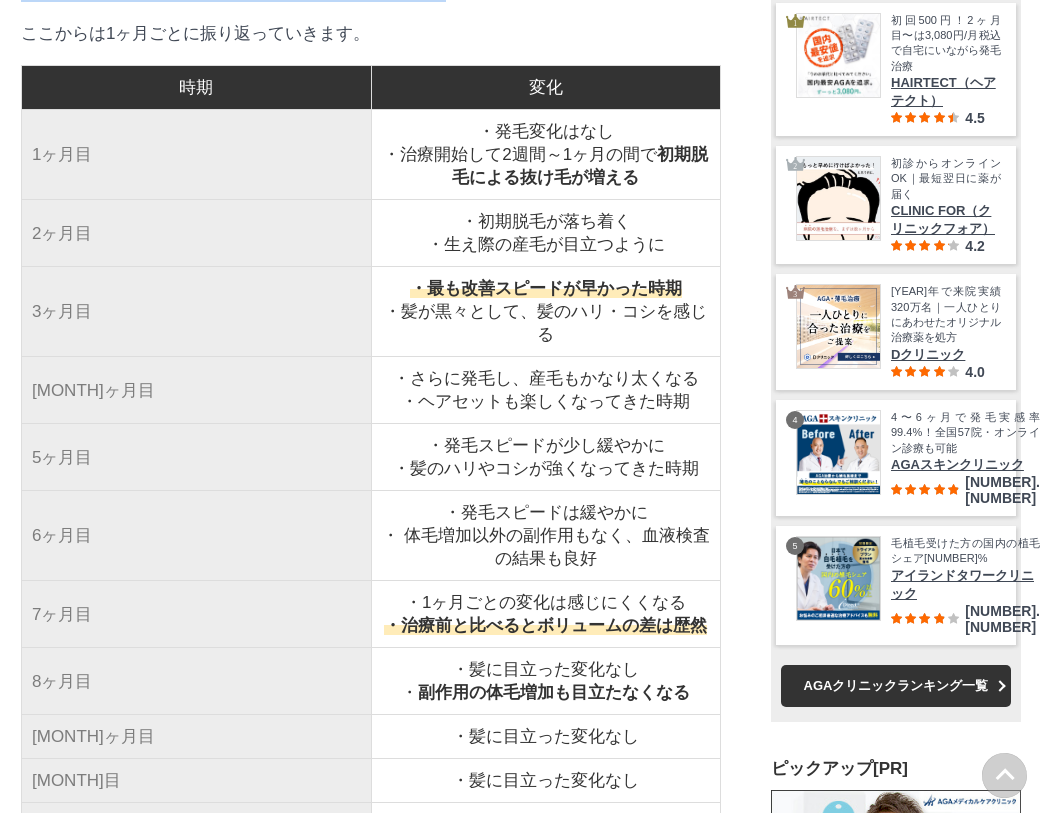 drag, startPoint x: 269, startPoint y: 351, endPoint x: 491, endPoint y: 423, distance: 233.3838 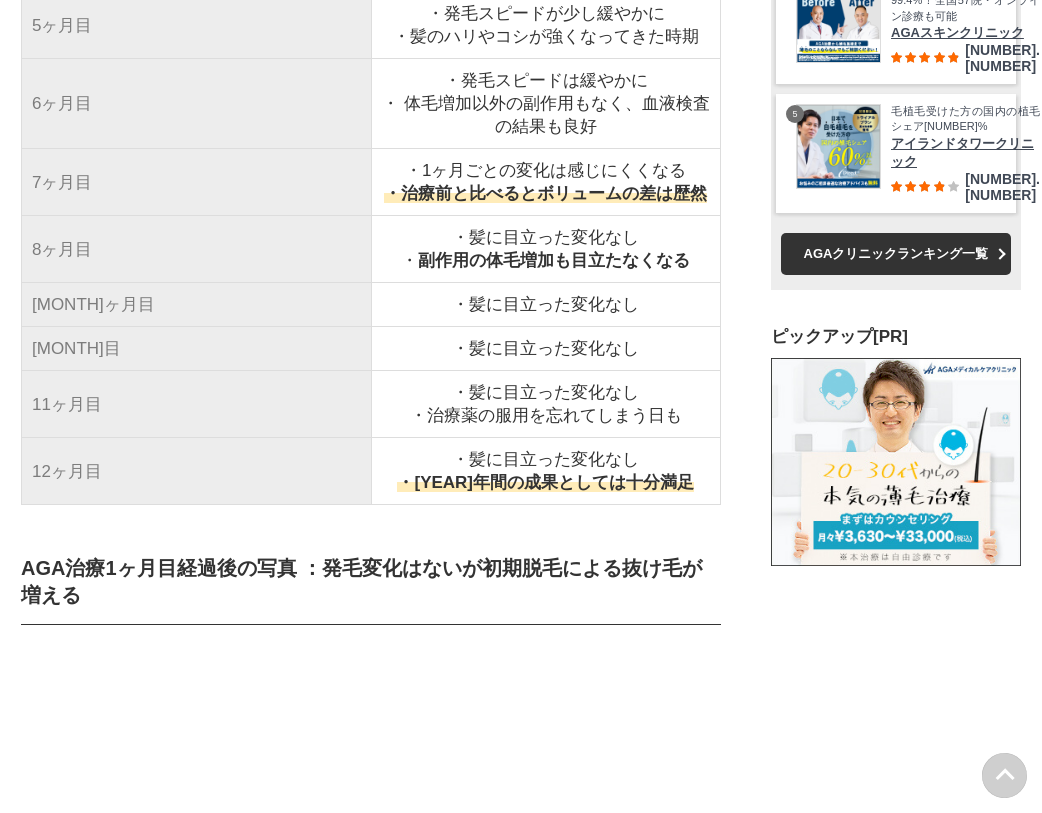drag, startPoint x: 393, startPoint y: 165, endPoint x: 687, endPoint y: 306, distance: 326.06287 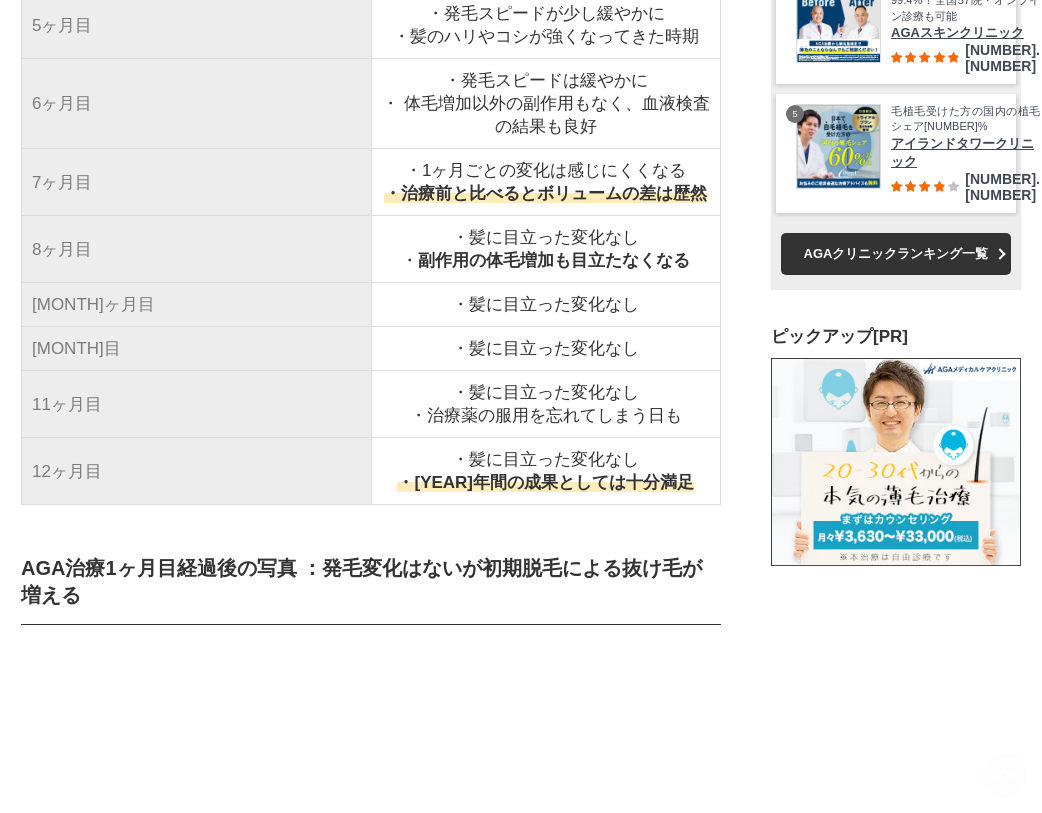 drag, startPoint x: 517, startPoint y: 248, endPoint x: 642, endPoint y: 342, distance: 156.40013 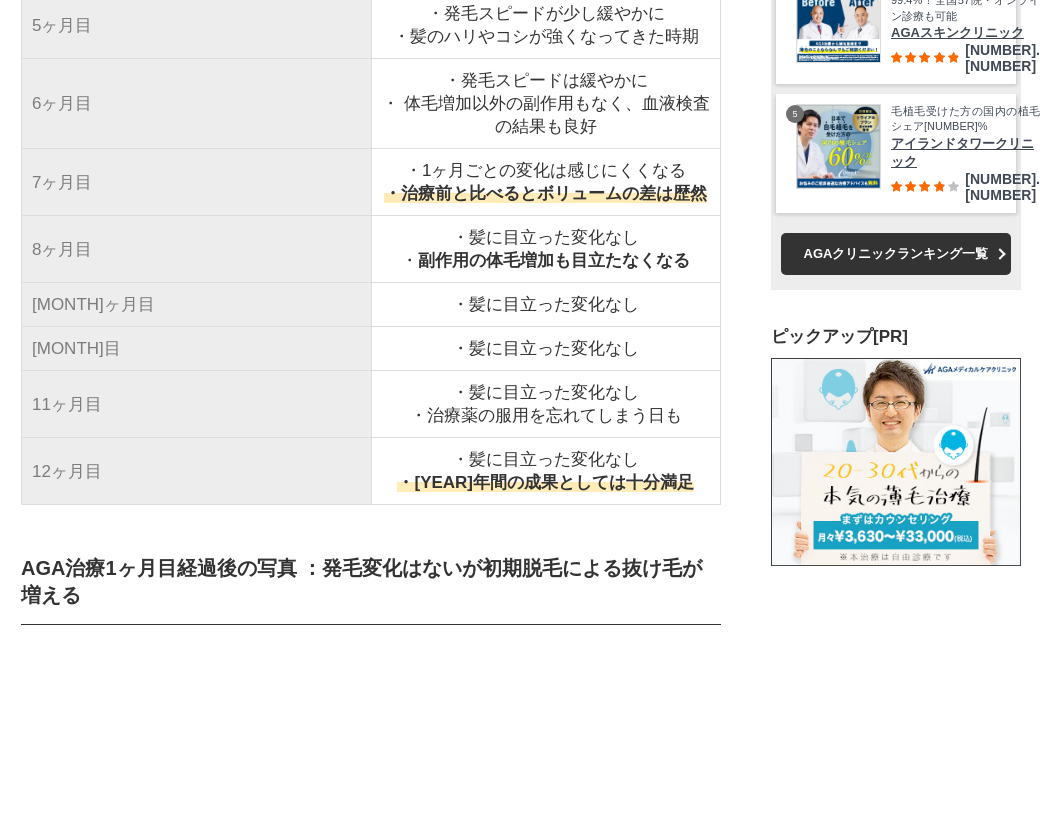 click on "・ 最も改善スピードが早かった時期 ・髪が黒々として、髪のハリ・コシを感じる" at bounding box center [546, -120] 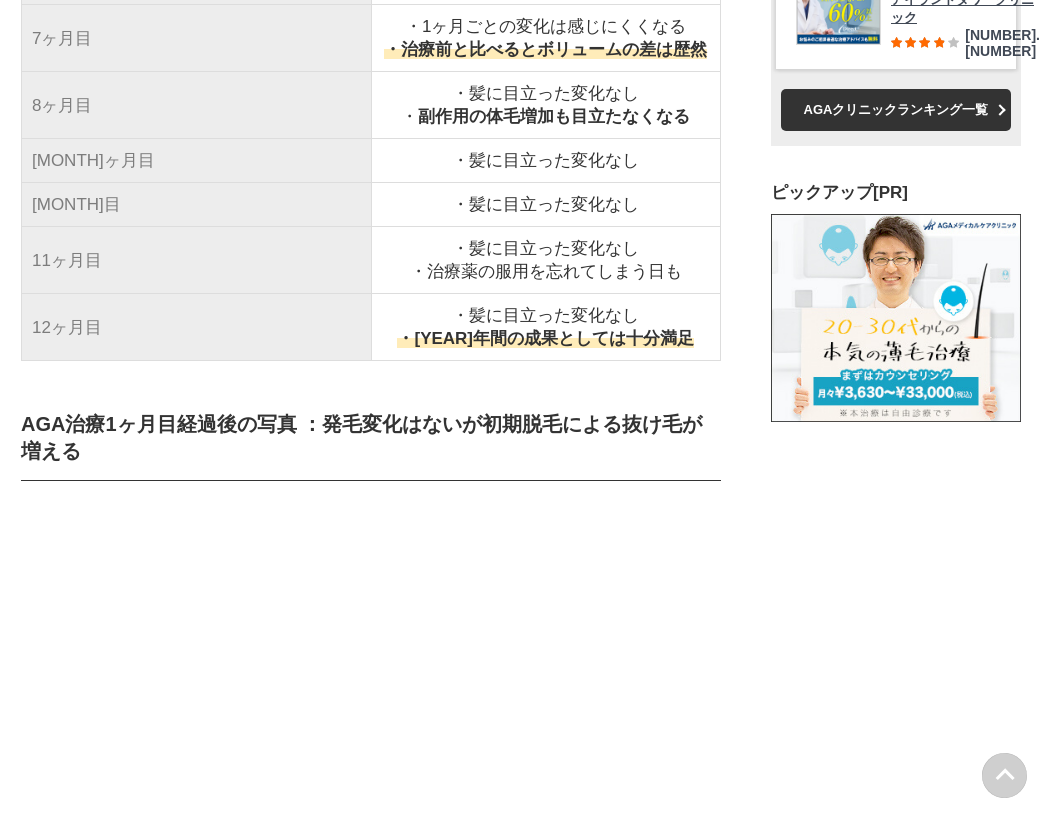 drag, startPoint x: 441, startPoint y: 276, endPoint x: 699, endPoint y: 358, distance: 270.71756 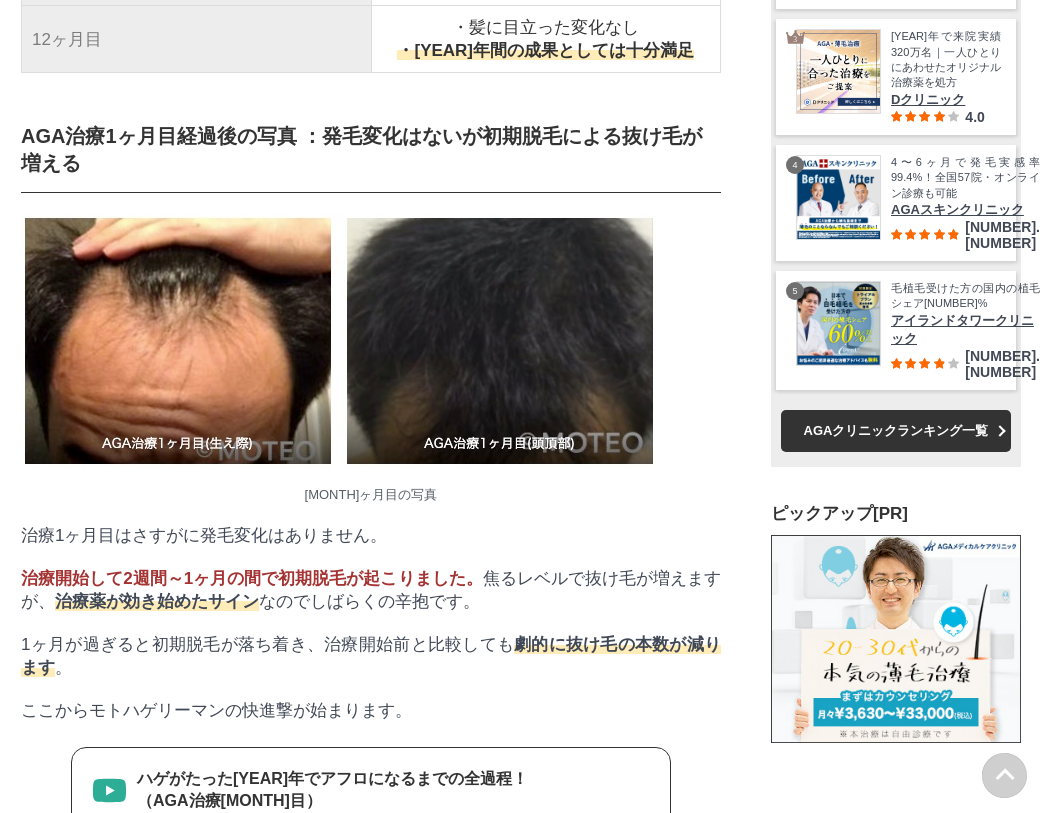 drag, startPoint x: 359, startPoint y: 247, endPoint x: 650, endPoint y: 381, distance: 320.3701 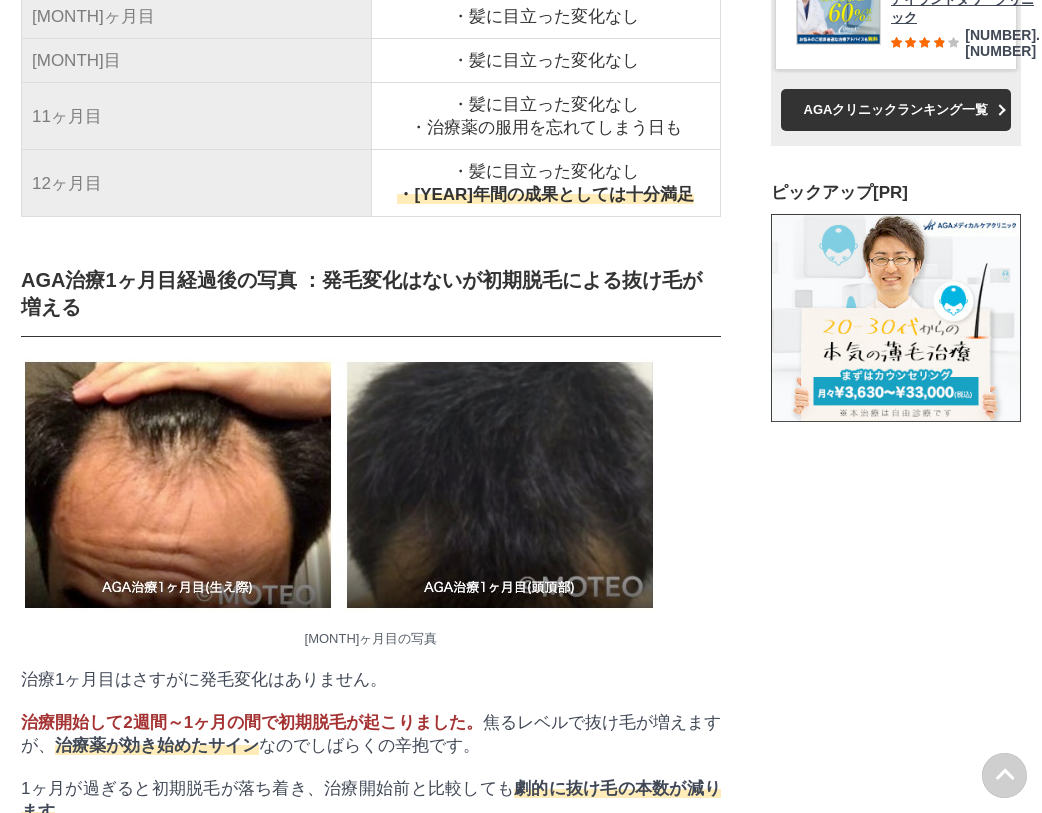 drag, startPoint x: 353, startPoint y: 272, endPoint x: 613, endPoint y: 395, distance: 287.6265 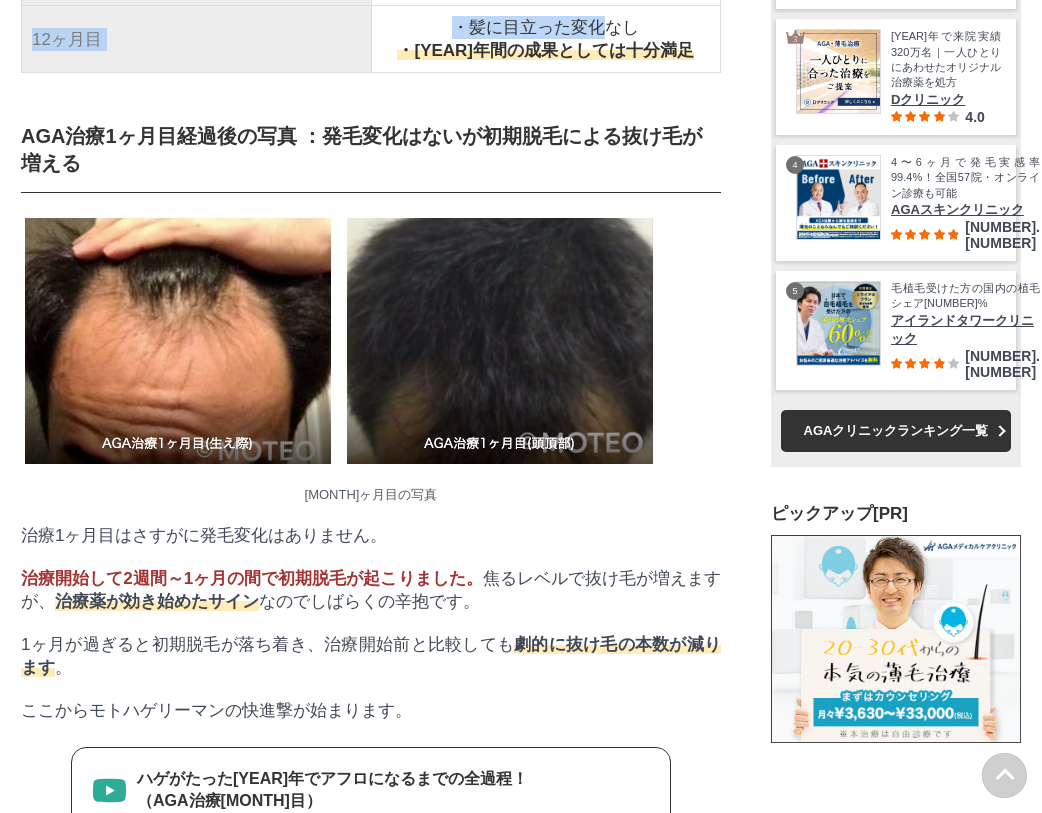 drag, startPoint x: 385, startPoint y: 309, endPoint x: 623, endPoint y: 578, distance: 359.17267 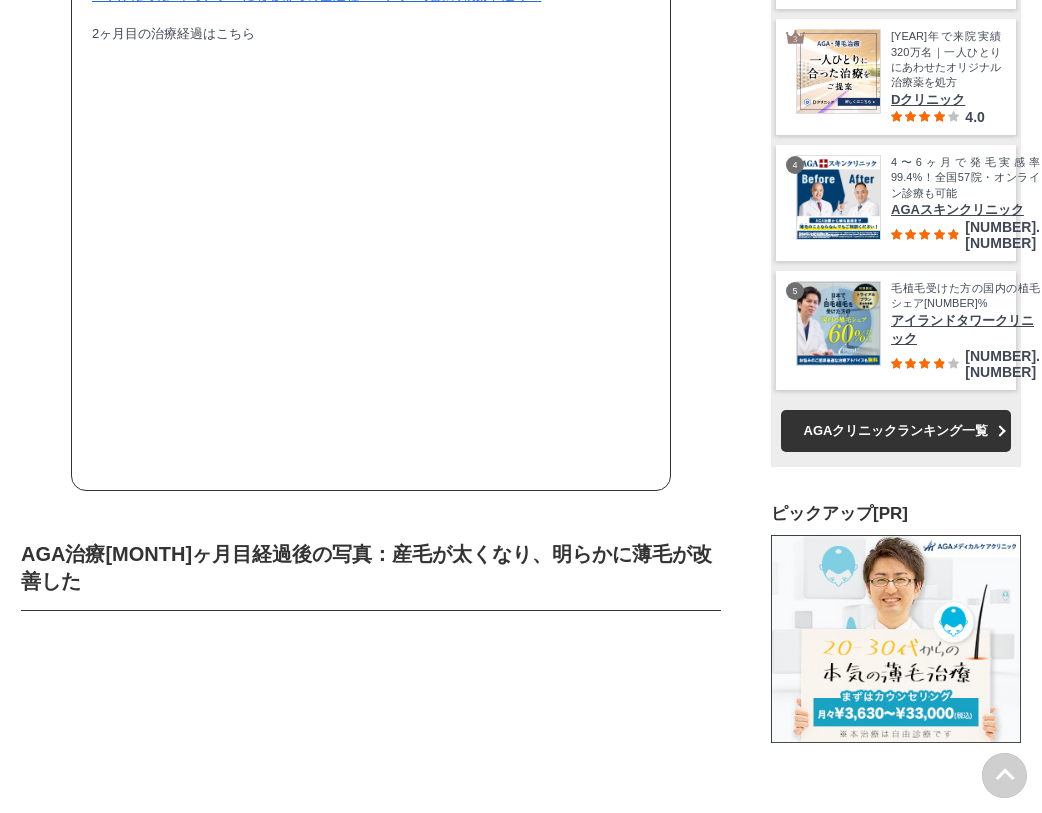drag, startPoint x: 168, startPoint y: 372, endPoint x: 536, endPoint y: 437, distance: 373.6964 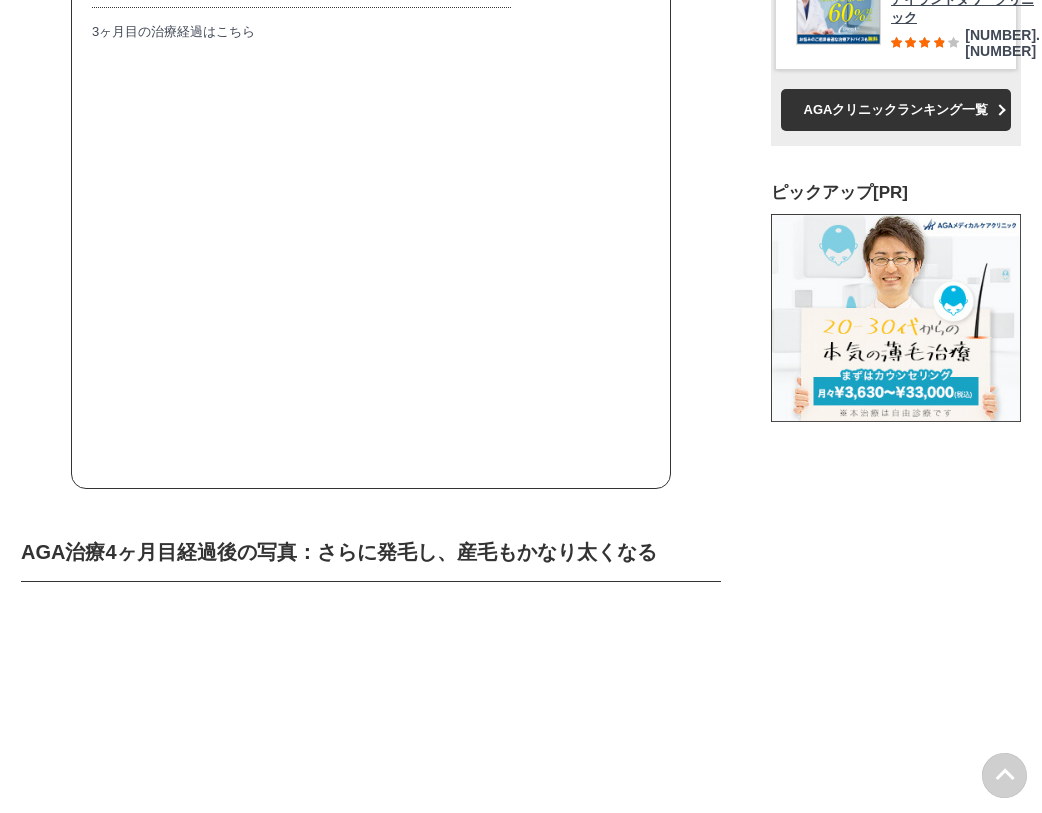 drag, startPoint x: 94, startPoint y: 412, endPoint x: 457, endPoint y: 454, distance: 365.42166 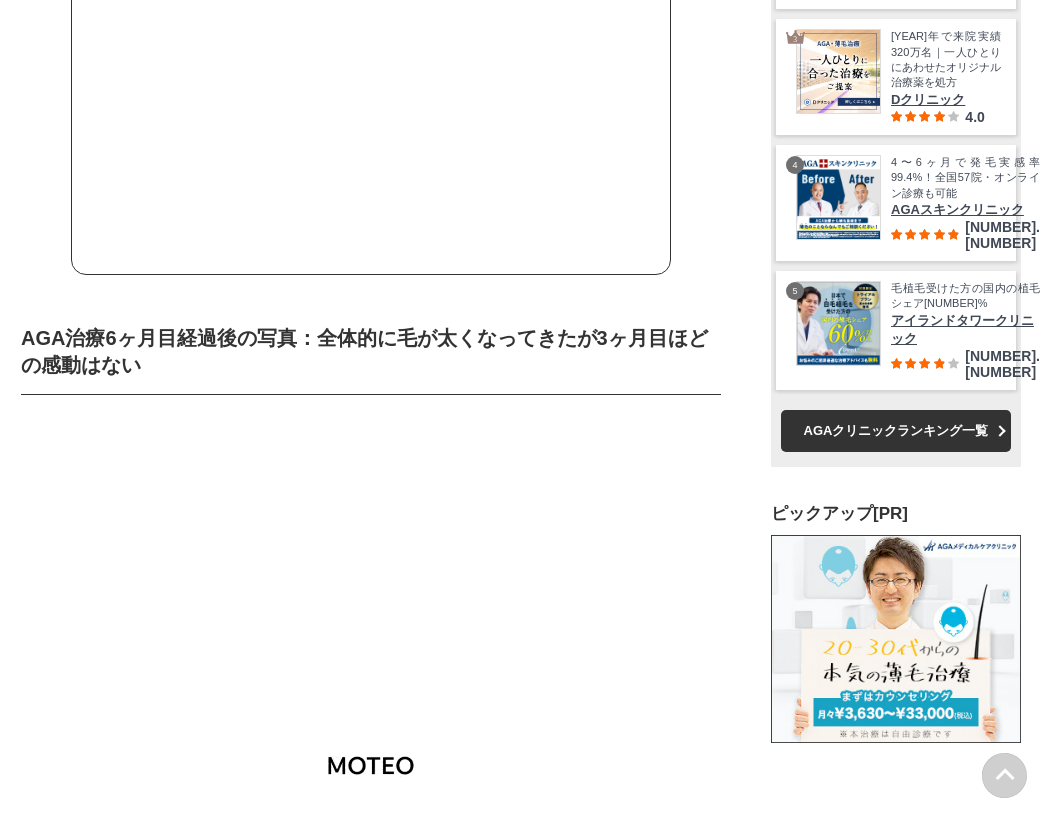 drag, startPoint x: 130, startPoint y: 338, endPoint x: 491, endPoint y: 389, distance: 364.5847 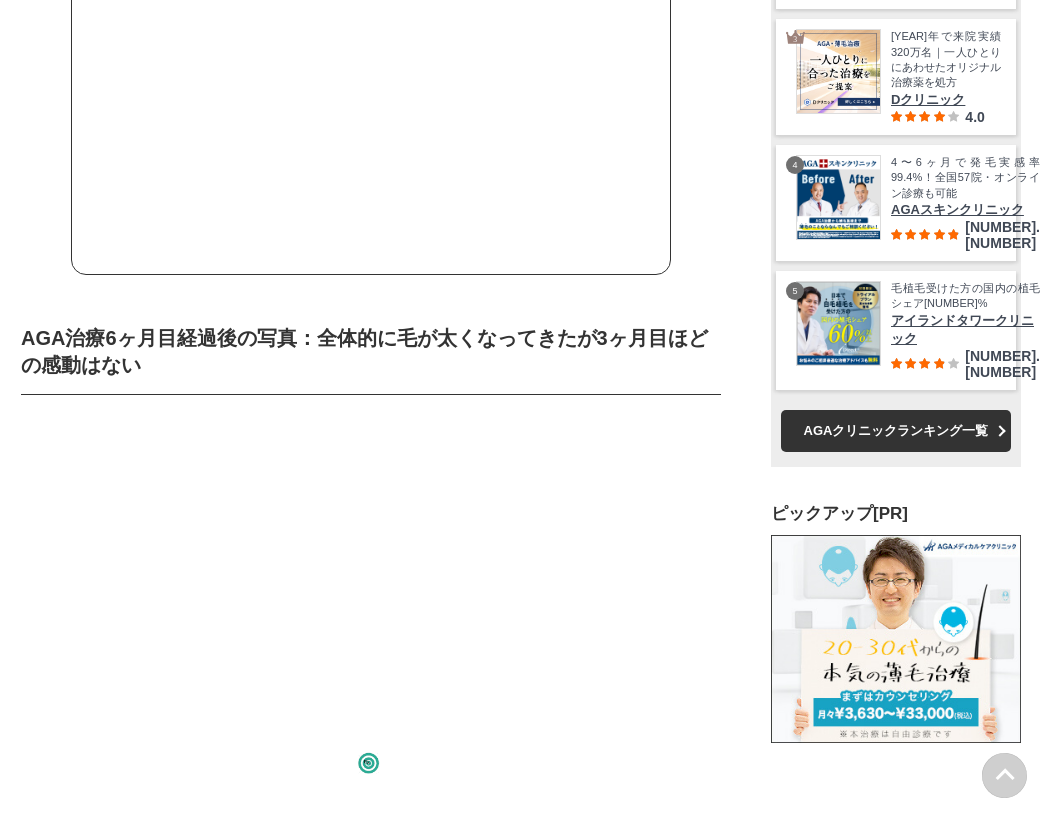 click on "この記事を書いた人                   モトハゲリーマン         元ハゲ、デブ、社畜のコンプレックスを改善した外資系サラリーマン。 外見とキャリアを改善する方法を発信...       PR   はじめまして。モトハゲリーマンと申します。 約1年前からM字ハゲを治療するためにAGAクリニックに通っています。 私は M字ハゲ家系のサラブレッド として生まれ、20歳から約10年間薄毛に悩んでいました。 そんな悩みをたった1年、いやほんの数ヶ月で解決してしまったのがAGA治療です。 そんな私もAGA治療前は 「本当に効果があるのか？」 「副作用は大丈夫か…？」 と半信半疑でなかなか踏み切れませんでしたが、 今では治療して良かったと心の底から思っています 。 実際に髪が生えると、見た目の印象だけでなく、 。 なお、AGA治療の全体像について把握したい方は ◎" at bounding box center [371, 14499] 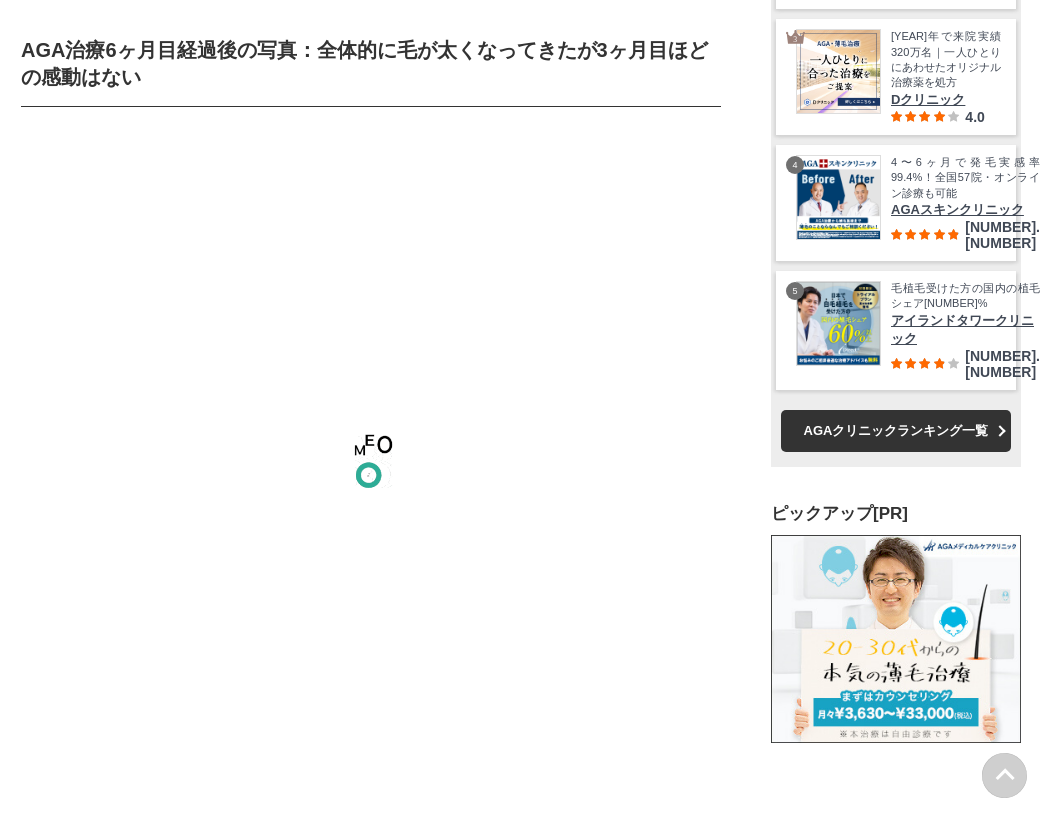 click on "この記事を書いた人                   モトハゲリーマン         元ハゲ、デブ、社畜のコンプレックスを改善した外資系サラリーマン。 外見とキャリアを改善する方法を発信...       PR   はじめまして。モトハゲリーマンと申します。 約1年前からM字ハゲを治療するためにAGAクリニックに通っています。 私は M字ハゲ家系のサラブレッド として生まれ、20歳から約10年間薄毛に悩んでいました。 そんな悩みをたった1年、いやほんの数ヶ月で解決してしまったのがAGA治療です。 そんな私もAGA治療前は 「本当に効果があるのか？」 「副作用は大丈夫か…？」 と半信半疑でなかなか踏み切れませんでしたが、 今では治療して良かったと心の底から思っています 。 実際に髪が生えると、見た目の印象だけでなく、 。 なお、AGA治療の全体像について把握したい方は ◎" at bounding box center [371, 14211] 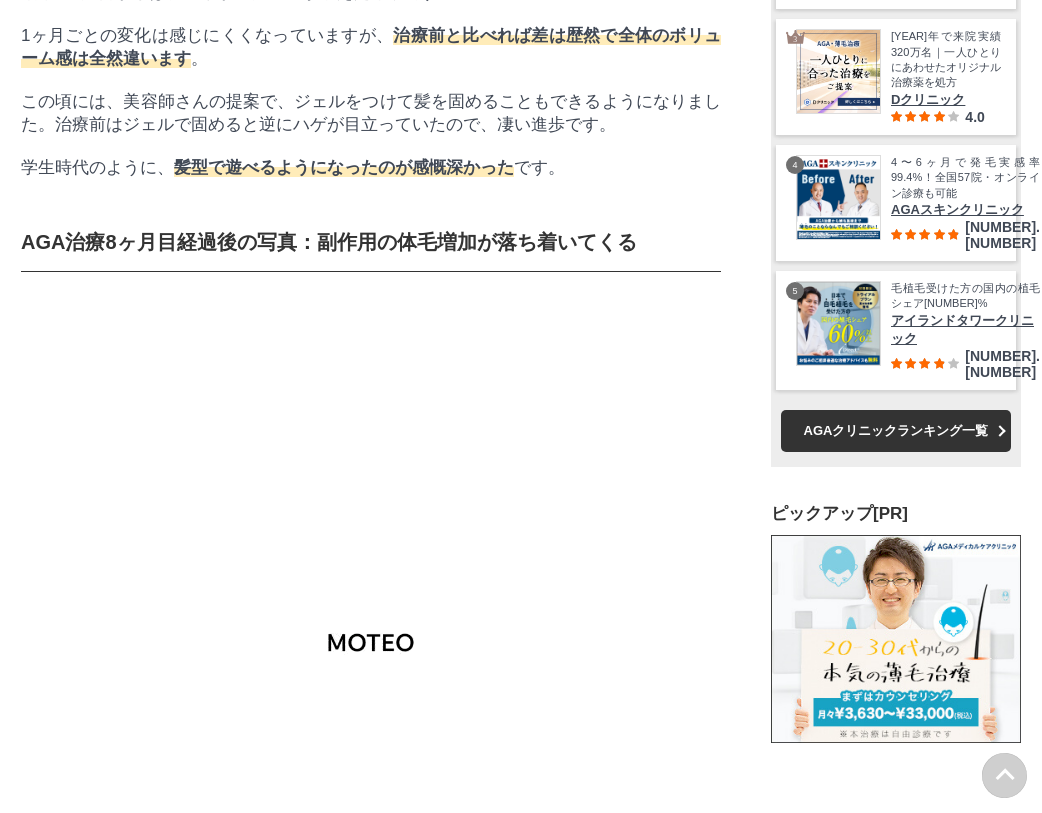drag, startPoint x: 204, startPoint y: 186, endPoint x: 529, endPoint y: 296, distance: 343.11078 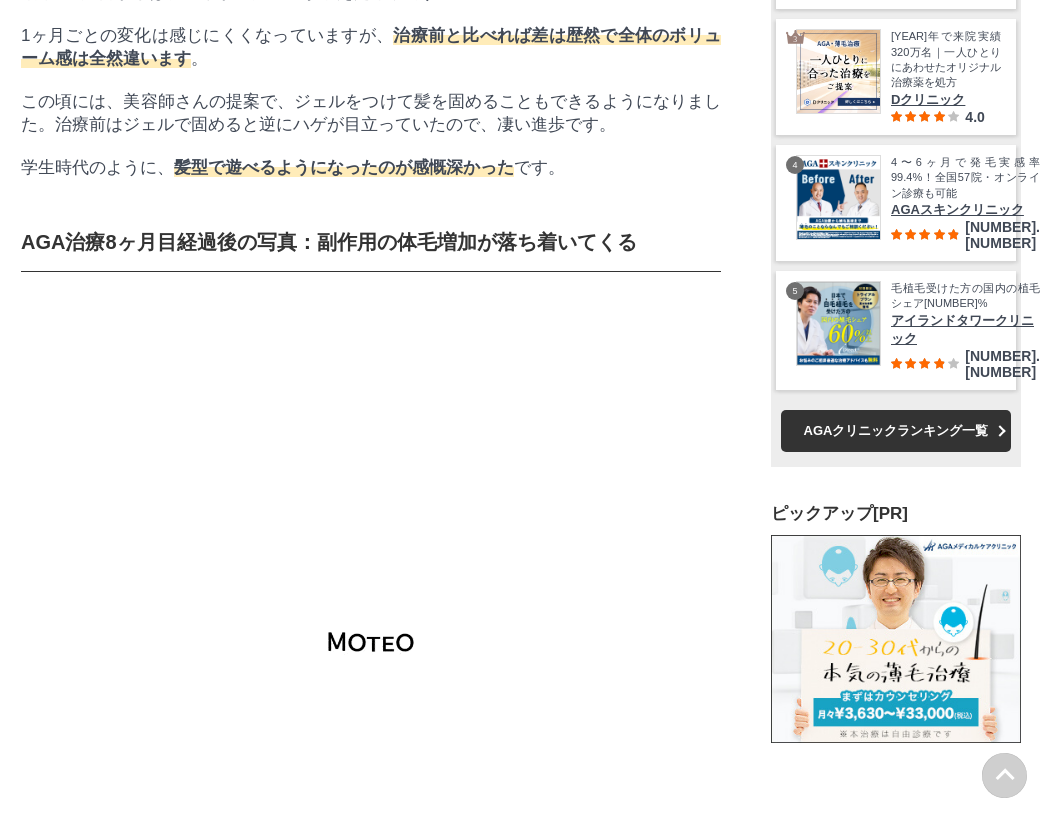 click on "この記事を書いた人                   モトハゲリーマン         元ハゲ、デブ、社畜のコンプレックスを改善した外資系サラリーマン。 外見とキャリアを改善する方法を発信...       PR   はじめまして。モトハゲリーマンと申します。 約1年前からM字ハゲを治療するためにAGAクリニックに通っています。 私は M字ハゲ家系のサラブレッド として生まれ、20歳から約10年間薄毛に悩んでいました。 そんな悩みをたった1年、いやほんの数ヶ月で解決してしまったのがAGA治療です。 そんな私もAGA治療前は 「本当に効果があるのか？」 「副作用は大丈夫か…？」 と半信半疑でなかなか踏み切れませんでしたが、 今では治療して良かったと心の底から思っています 。 実際に髪が生えると、見た目の印象だけでなく、 。 なお、AGA治療の全体像について把握したい方は ◎" at bounding box center (371, 12746) 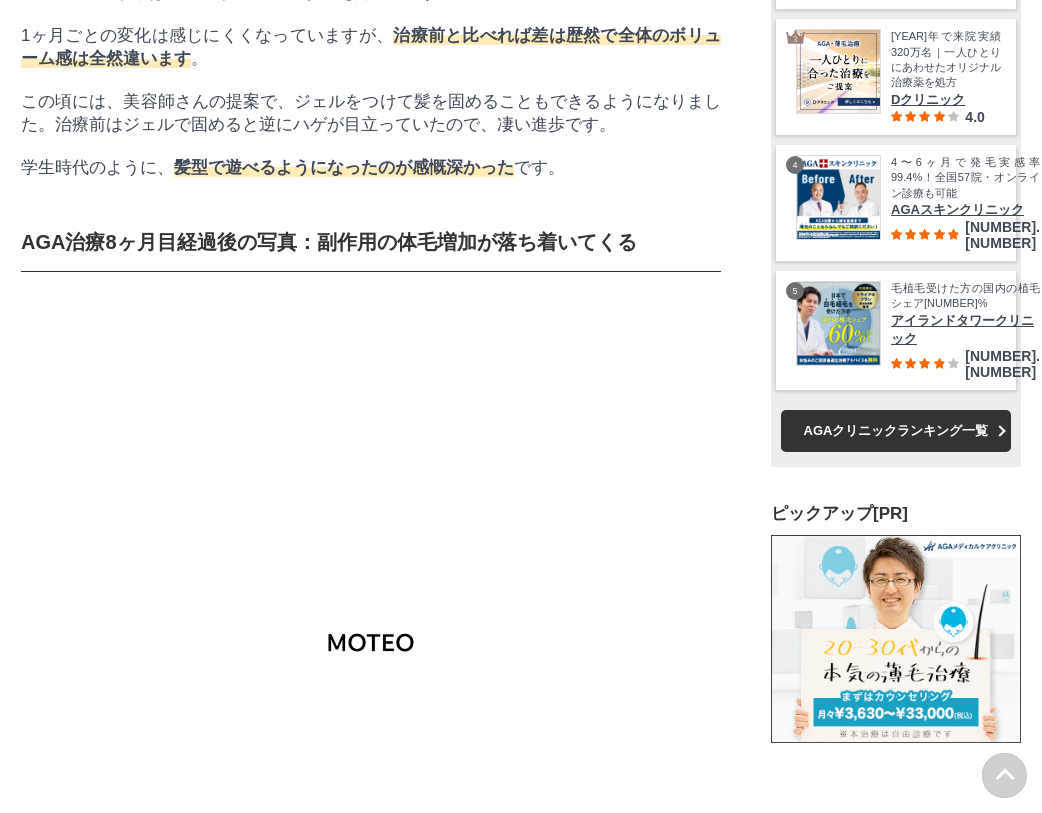 click on "このタイミングで、AGAクリニックの再診を受けましたが、半年間の経過は平均かそれ以上の反応で極めて順調とのことでした。" at bounding box center [371, -493] 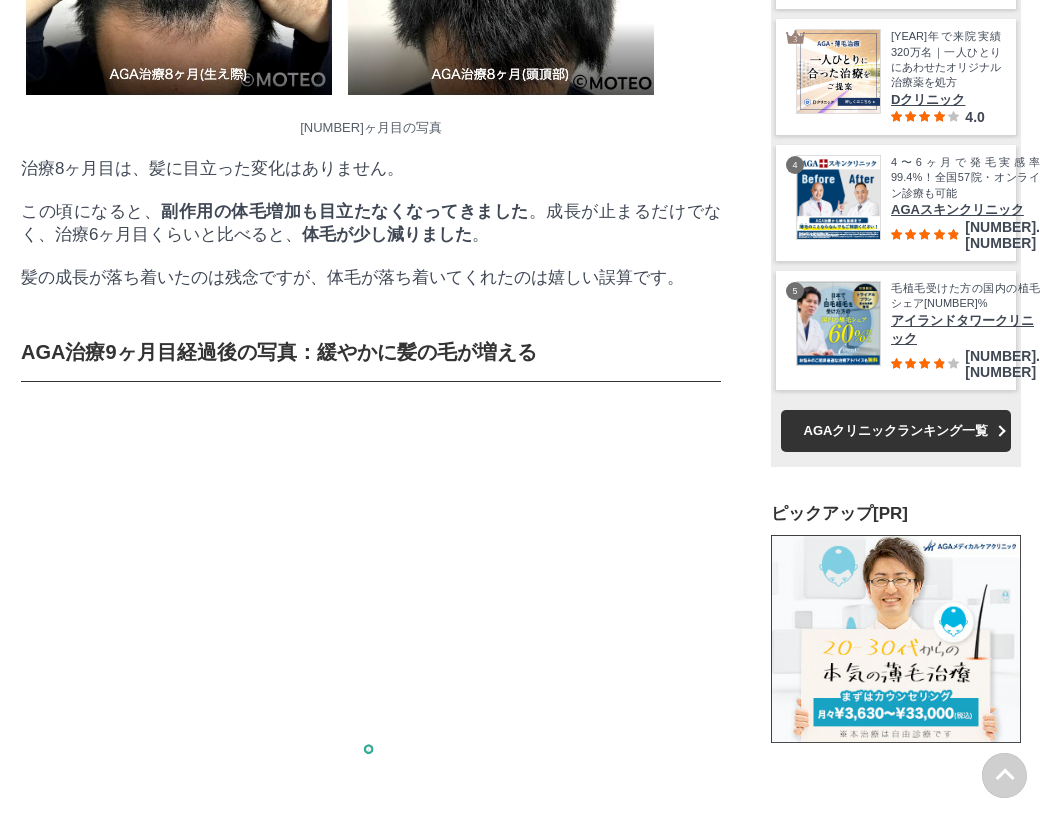 drag, startPoint x: 144, startPoint y: 381, endPoint x: 485, endPoint y: 431, distance: 344.6462 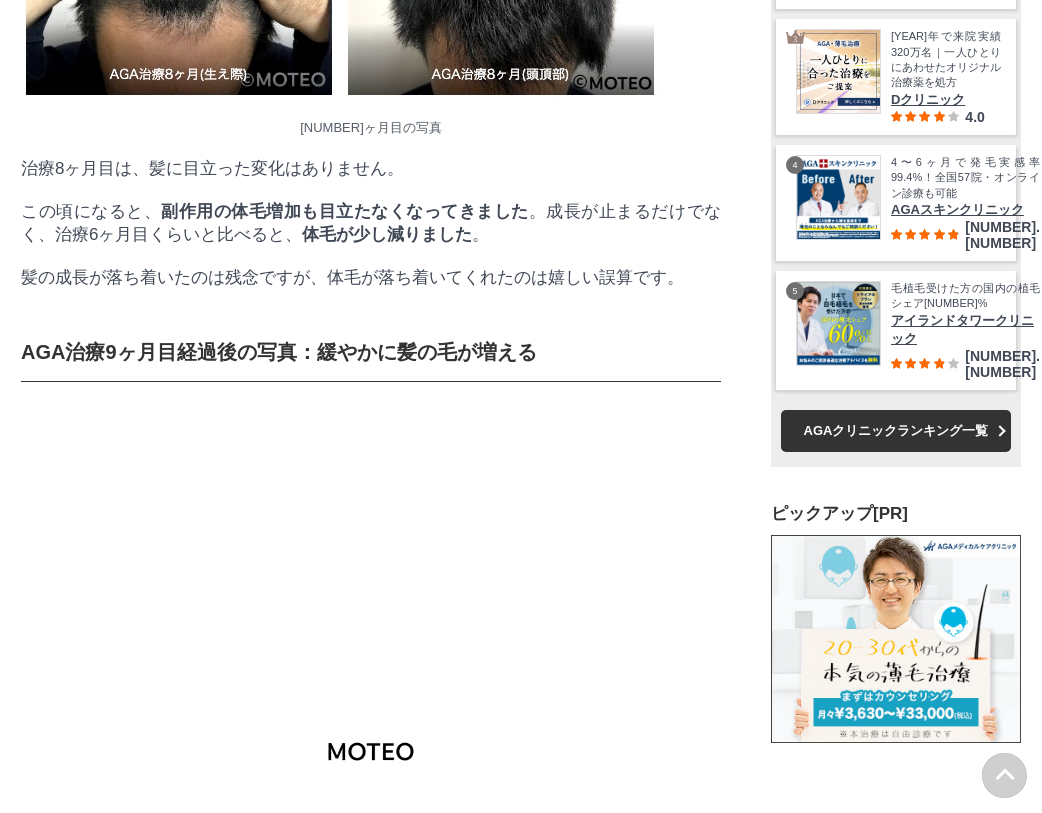 click on "この記事を書いた人                   モトハゲリーマン         元ハゲ、デブ、社畜のコンプレックスを改善した外資系サラリーマン。 外見とキャリアを改善する方法を発信...       PR   はじめまして。モトハゲリーマンと申します。 約1年前からM字ハゲを治療するためにAGAクリニックに通っています。 私は M字ハゲ家系のサラブレッド として生まれ、20歳から約10年間薄毛に悩んでいました。 そんな悩みをたった1年、いやほんの数ヶ月で解決してしまったのがAGA治療です。 そんな私もAGA治療前は 「本当に効果があるのか？」 「副作用は大丈夫か…？」 と半信半疑でなかなか踏み切れませんでしたが、 今では治療して良かったと心の底から思っています 。 実際に髪が生えると、見た目の印象だけでなく、 。 なお、AGA治療の全体像について把握したい方は ◎" at bounding box center (371, 12085) 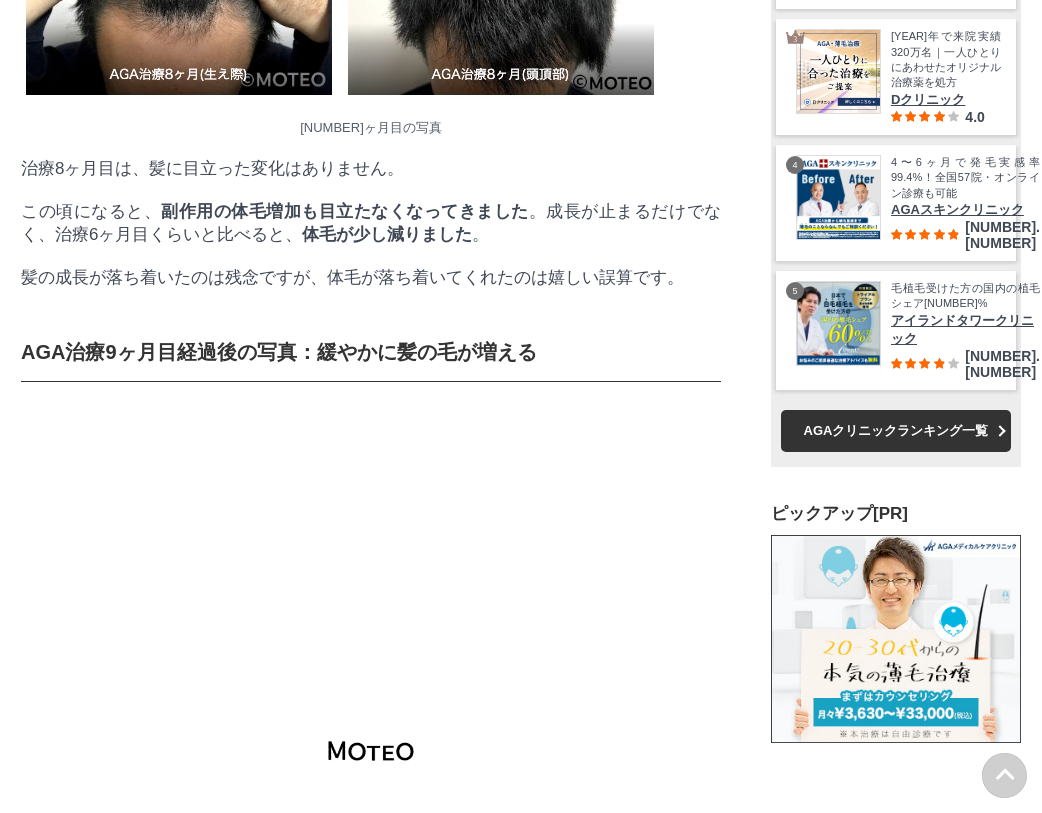 click on "1ヶ月ごとの変化は感じにくくなっていますが、 治療前と比べれば差は歴然で全体のボリューム感は全然違います 。" at bounding box center [371, -385] 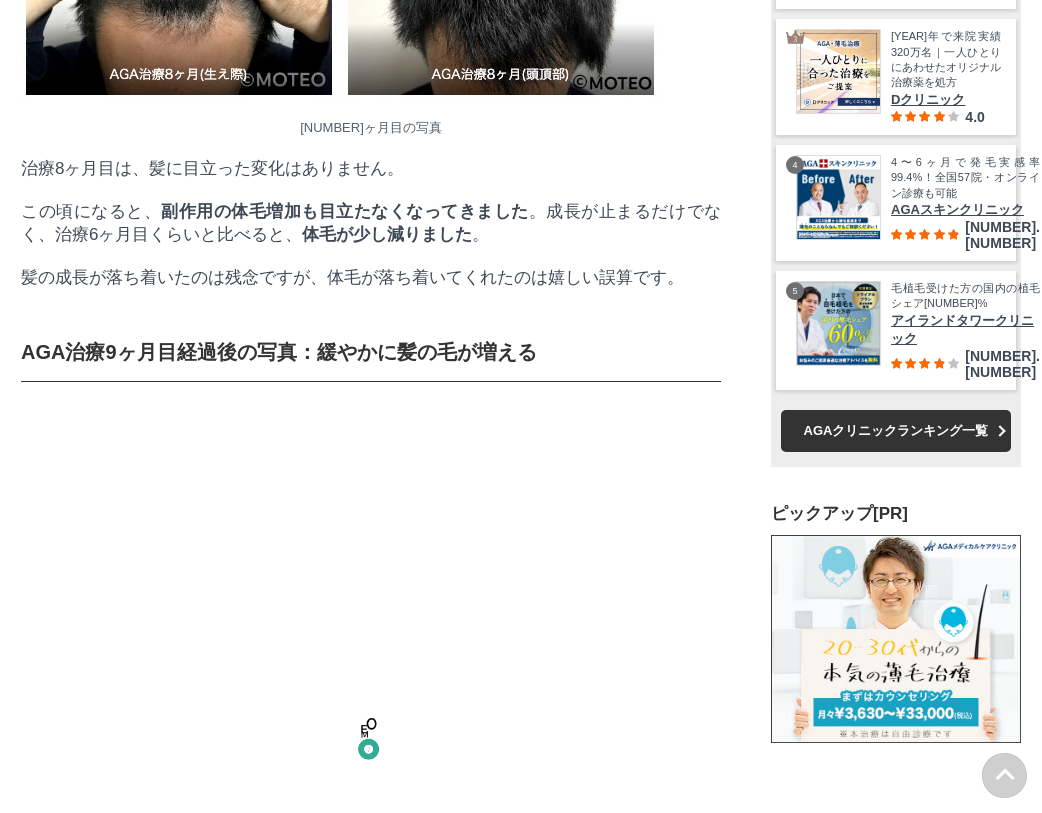 drag, startPoint x: 230, startPoint y: 399, endPoint x: 533, endPoint y: 463, distance: 309.68533 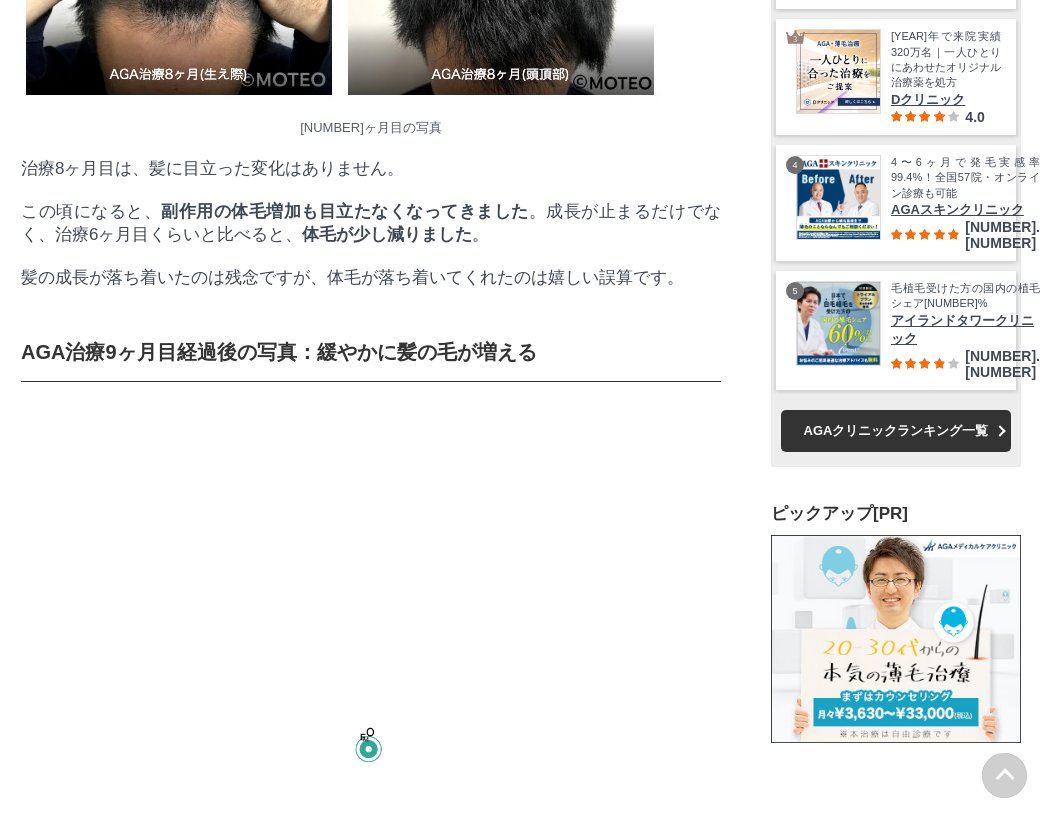 click on "この記事を書いた人                   モトハゲリーマン         元ハゲ、デブ、社畜のコンプレックスを改善した外資系サラリーマン。 外見とキャリアを改善する方法を発信...       PR   はじめまして。モトハゲリーマンと申します。 約1年前からM字ハゲを治療するためにAGAクリニックに通っています。 私は M字ハゲ家系のサラブレッド として生まれ、20歳から約10年間薄毛に悩んでいました。 そんな悩みをたった1年、いやほんの数ヶ月で解決してしまったのがAGA治療です。 そんな私もAGA治療前は 「本当に効果があるのか？」 「副作用は大丈夫か…？」 と半信半疑でなかなか踏み切れませんでしたが、 今では治療して良かったと心の底から思っています 。 実際に髪が生えると、見た目の印象だけでなく、 。 なお、AGA治療の全体像について把握したい方は ◎" at bounding box center (371, 12085) 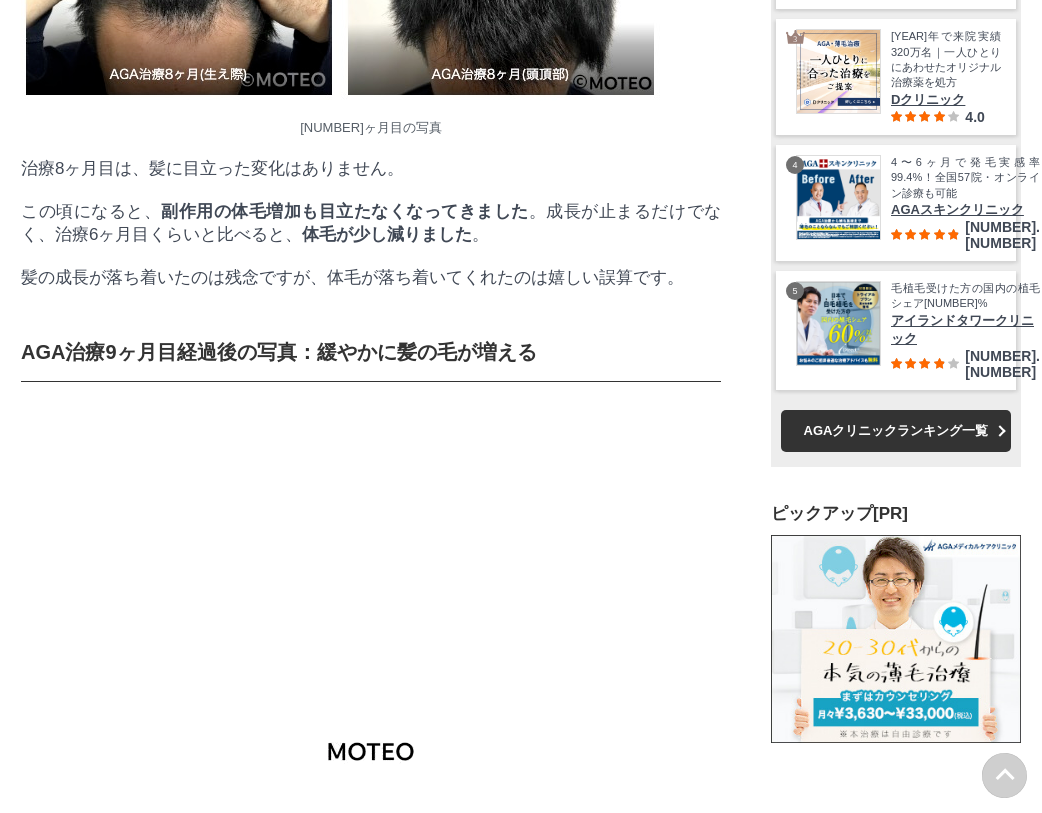click on "この記事を書いた人                   モトハゲリーマン         元ハゲ、デブ、社畜のコンプレックスを改善した外資系サラリーマン。 外見とキャリアを改善する方法を発信...       PR   はじめまして。モトハゲリーマンと申します。 約1年前からM字ハゲを治療するためにAGAクリニックに通っています。 私は M字ハゲ家系のサラブレッド として生まれ、20歳から約10年間薄毛に悩んでいました。 そんな悩みをたった1年、いやほんの数ヶ月で解決してしまったのがAGA治療です。 そんな私もAGA治療前は 「本当に効果があるのか？」 「副作用は大丈夫か…？」 と半信半疑でなかなか踏み切れませんでしたが、 今では治療して良かったと心の底から思っています 。 実際に髪が生えると、見た目の印象だけでなく、 。 なお、AGA治療の全体像について把握したい方は ◎" at bounding box center (371, 12085) 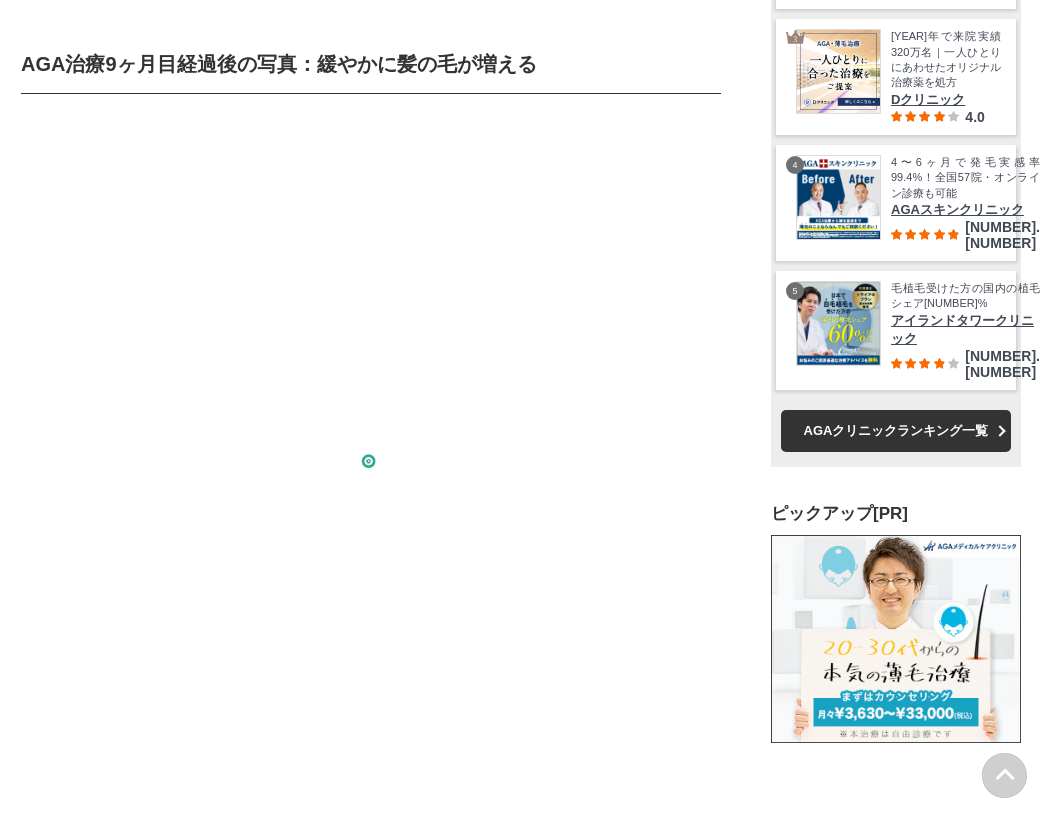 drag, startPoint x: 203, startPoint y: 328, endPoint x: 616, endPoint y: 396, distance: 418.56064 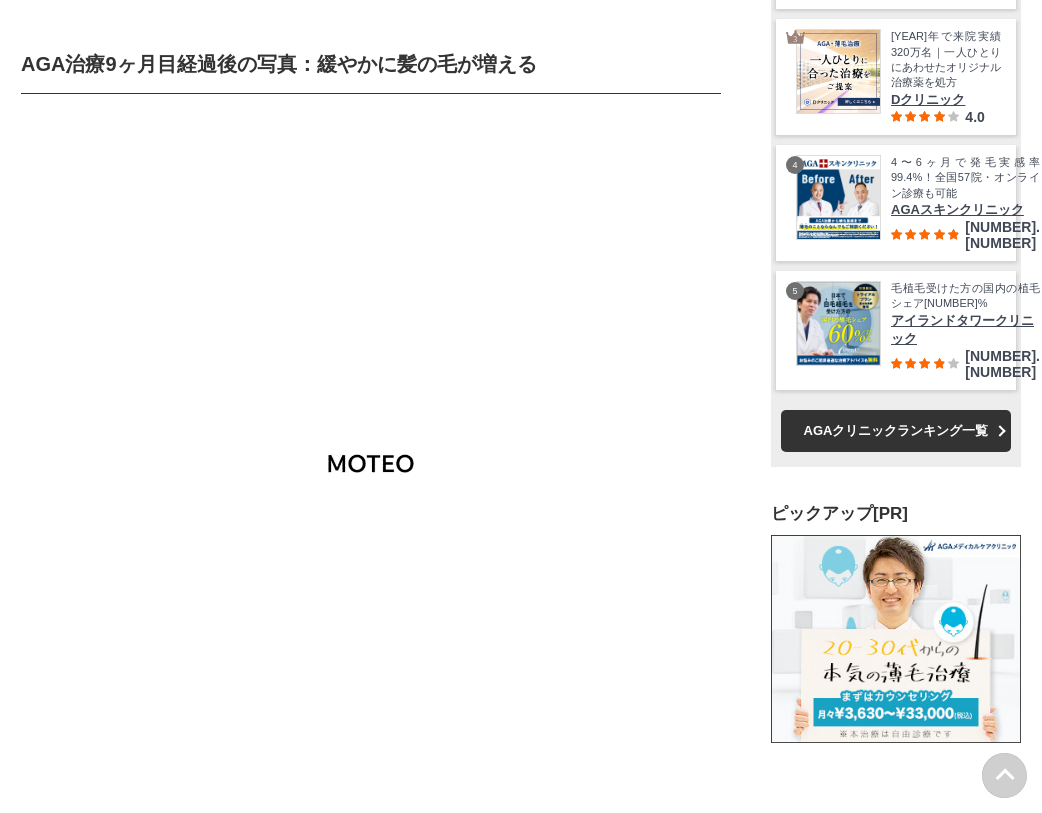 click on "この記事を書いた人                   モトハゲリーマン         元ハゲ、デブ、社畜のコンプレックスを改善した外資系サラリーマン。 外見とキャリアを改善する方法を発信...       PR   はじめまして。モトハゲリーマンと申します。 約1年前からM字ハゲを治療するためにAGAクリニックに通っています。 私は M字ハゲ家系のサラブレッド として生まれ、20歳から約10年間薄毛に悩んでいました。 そんな悩みをたった1年、いやほんの数ヶ月で解決してしまったのがAGA治療です。 そんな私もAGA治療前は 「本当に効果があるのか？」 「副作用は大丈夫か…？」 と半信半疑でなかなか踏み切れませんでしたが、 今では治療して良かったと心の底から思っています 。 実際に髪が生えると、見た目の印象だけでなく、 。 なお、AGA治療の全体像について把握したい方は ◎" at bounding box center [371, 11797] 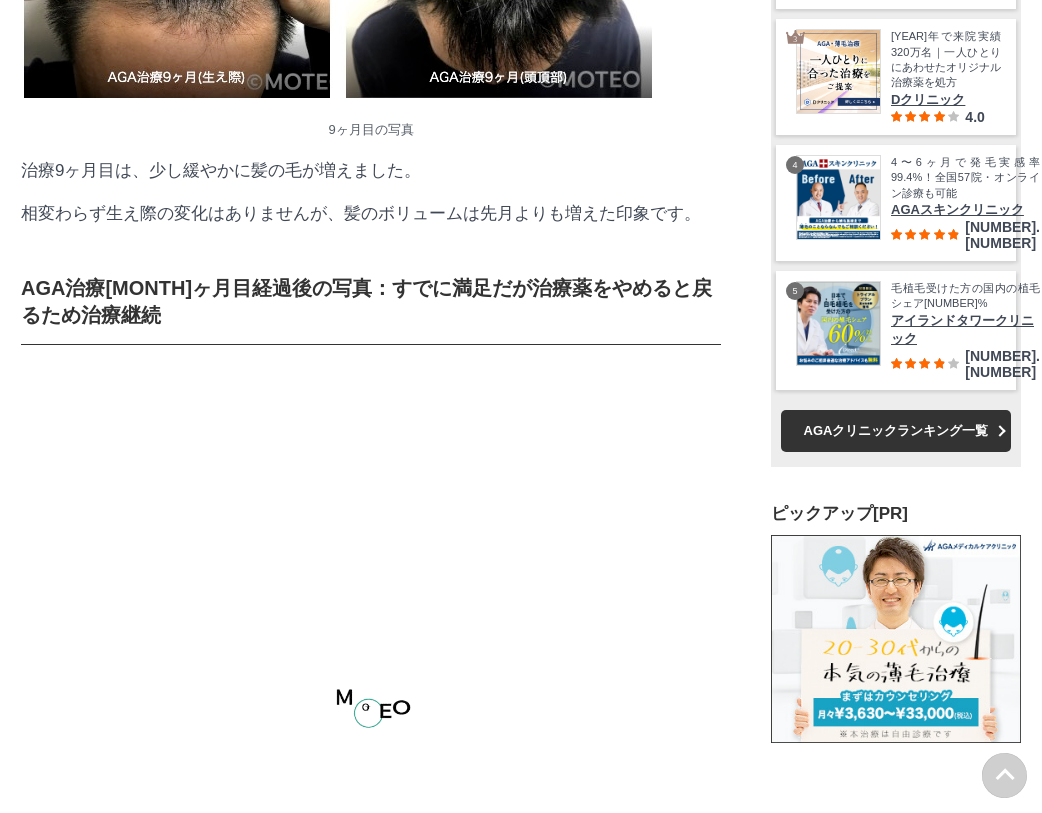 drag, startPoint x: 57, startPoint y: 463, endPoint x: 469, endPoint y: 537, distance: 418.5929 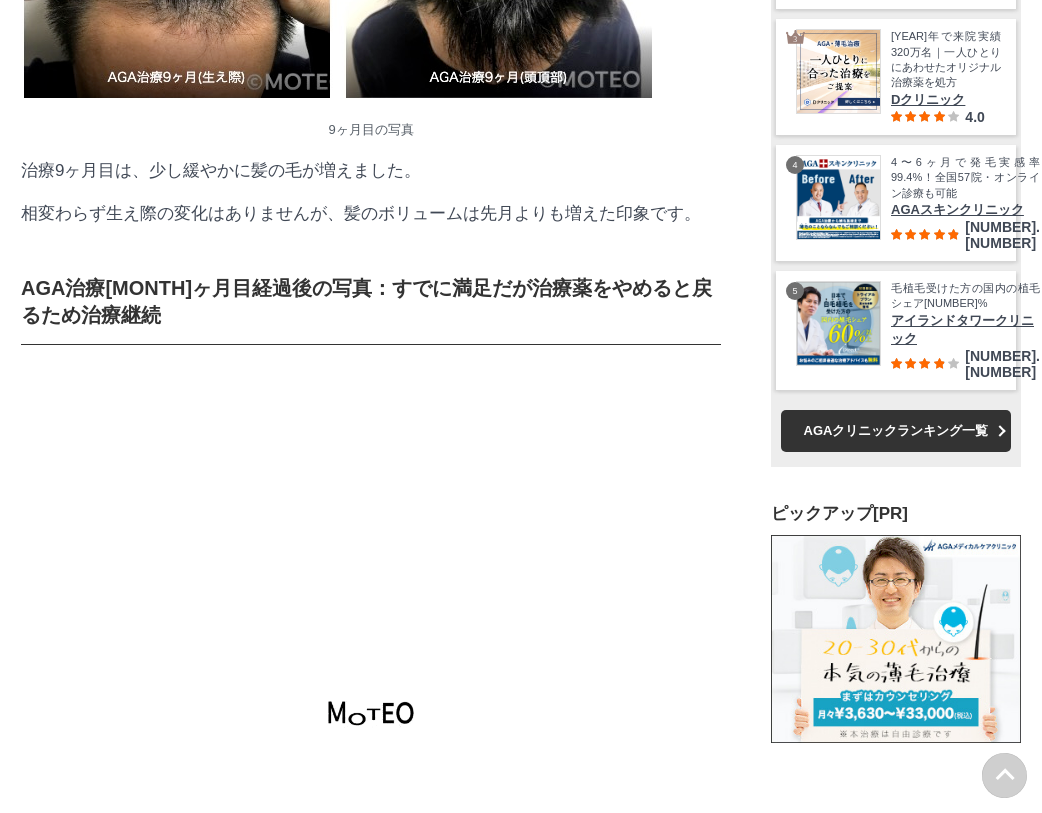 click on "この記事を書いた人                   モトハゲリーマン         元ハゲ、デブ、社畜のコンプレックスを改善した外資系サラリーマン。 外見とキャリアを改善する方法を発信...       PR   はじめまして。モトハゲリーマンと申します。 約1年前からM字ハゲを治療するためにAGAクリニックに通っています。 私は M字ハゲ家系のサラブレッド として生まれ、20歳から約10年間薄毛に悩んでいました。 そんな悩みをたった1年、いやほんの数ヶ月で解決してしまったのがAGA治療です。 そんな私もAGA治療前は 「本当に効果があるのか？」 「副作用は大丈夫か…？」 と半信半疑でなかなか踏み切れませんでしたが、 今では治療して良かったと心の底から思っています 。 実際に髪が生えると、見た目の印象だけでなく、 。 なお、AGA治療の全体像について把握したい方は ◎" at bounding box center [371, 11298] 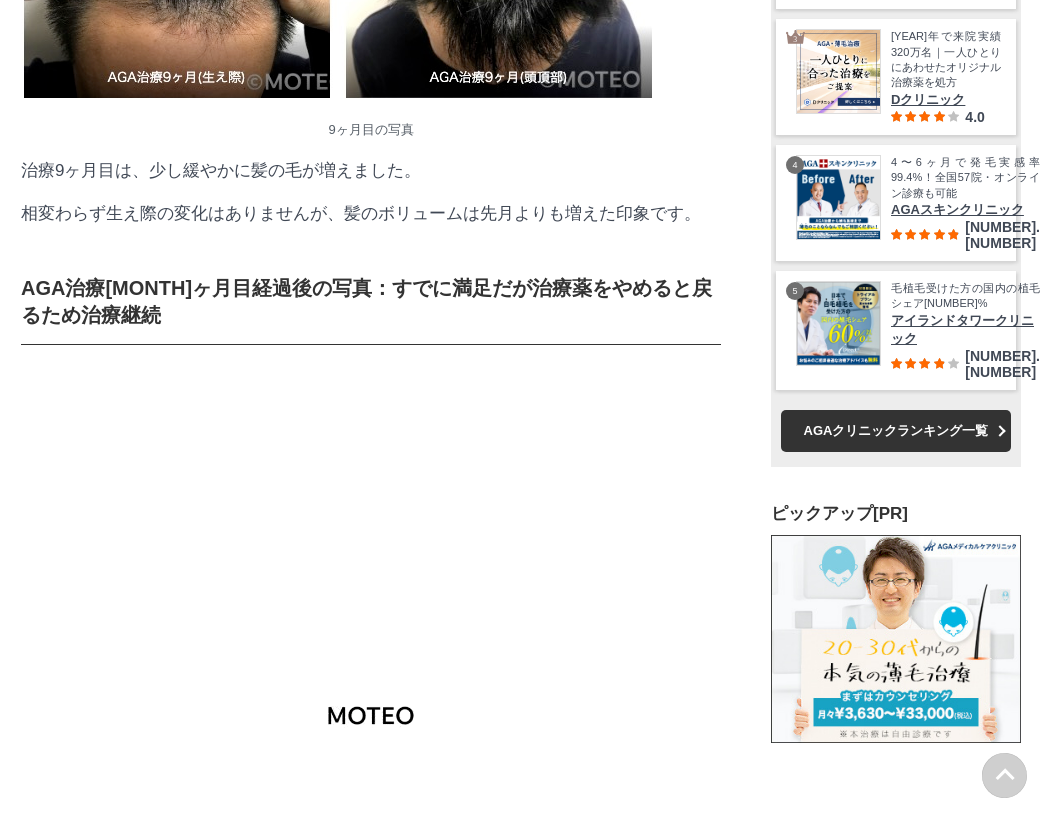 click on "この記事を書いた人                   モトハゲリーマン         元ハゲ、デブ、社畜のコンプレックスを改善した外資系サラリーマン。 外見とキャリアを改善する方法を発信...       PR   はじめまして。モトハゲリーマンと申します。 約1年前からM字ハゲを治療するためにAGAクリニックに通っています。 私は M字ハゲ家系のサラブレッド として生まれ、20歳から約10年間薄毛に悩んでいました。 そんな悩みをたった1年、いやほんの数ヶ月で解決してしまったのがAGA治療です。 そんな私もAGA治療前は 「本当に効果があるのか？」 「副作用は大丈夫か…？」 と半信半疑でなかなか踏み切れませんでしたが、 今では治療して良かったと心の底から思っています 。 実際に髪が生えると、見た目の印象だけでなく、 。 なお、AGA治療の全体像について把握したい方は ◎" at bounding box center [371, 11298] 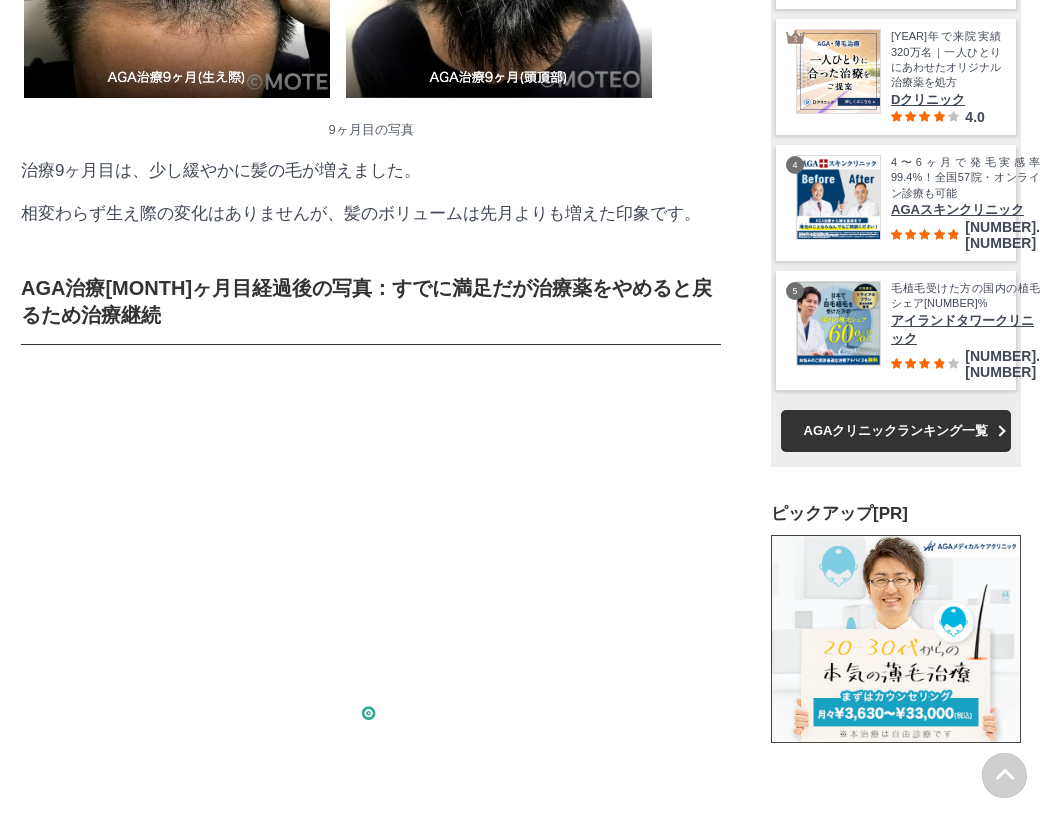 drag, startPoint x: 189, startPoint y: 419, endPoint x: 488, endPoint y: 493, distance: 308.02112 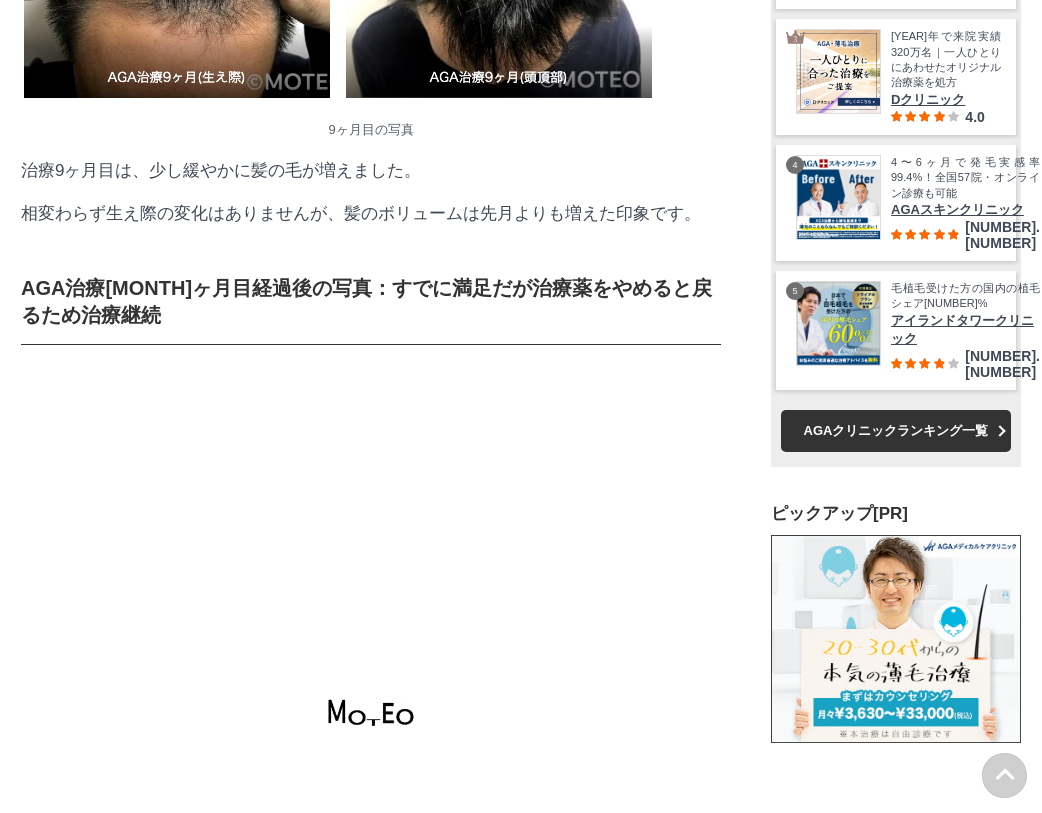 click on "この記事を書いた人                   モトハゲリーマン         元ハゲ、デブ、社畜のコンプレックスを改善した外資系サラリーマン。 外見とキャリアを改善する方法を発信...       PR   はじめまして。モトハゲリーマンと申します。 約1年前からM字ハゲを治療するためにAGAクリニックに通っています。 私は M字ハゲ家系のサラブレッド として生まれ、20歳から約10年間薄毛に悩んでいました。 そんな悩みをたった1年、いやほんの数ヶ月で解決してしまったのがAGA治療です。 そんな私もAGA治療前は 「本当に効果があるのか？」 「副作用は大丈夫か…？」 と半信半疑でなかなか踏み切れませんでしたが、 今では治療して良かったと心の底から思っています 。 実際に髪が生えると、見た目の印象だけでなく、 。 なお、AGA治療の全体像について把握したい方は ◎" at bounding box center [371, 11298] 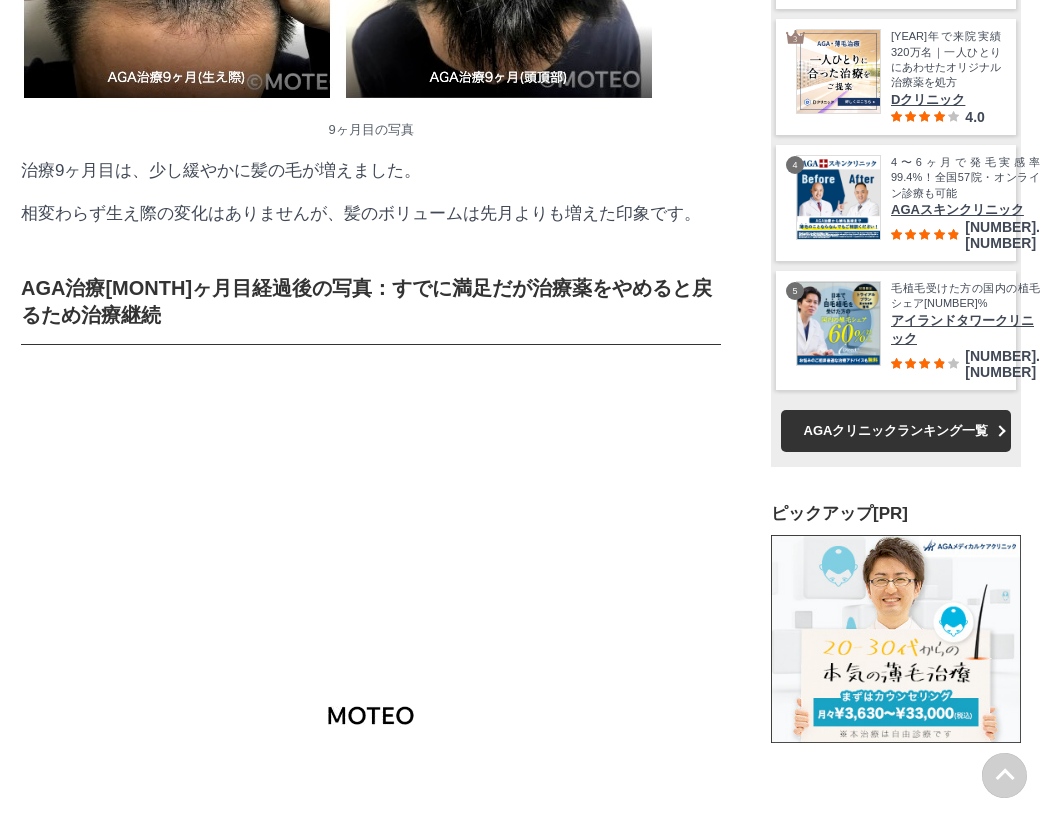 click on "この頃になると、 副作用の体毛増加も目立たなくなってきました 。成長が止まるだけでなく、治療6ヶ月目くらいと比べると、 体毛が少し減りました 。" at bounding box center [371, -353] 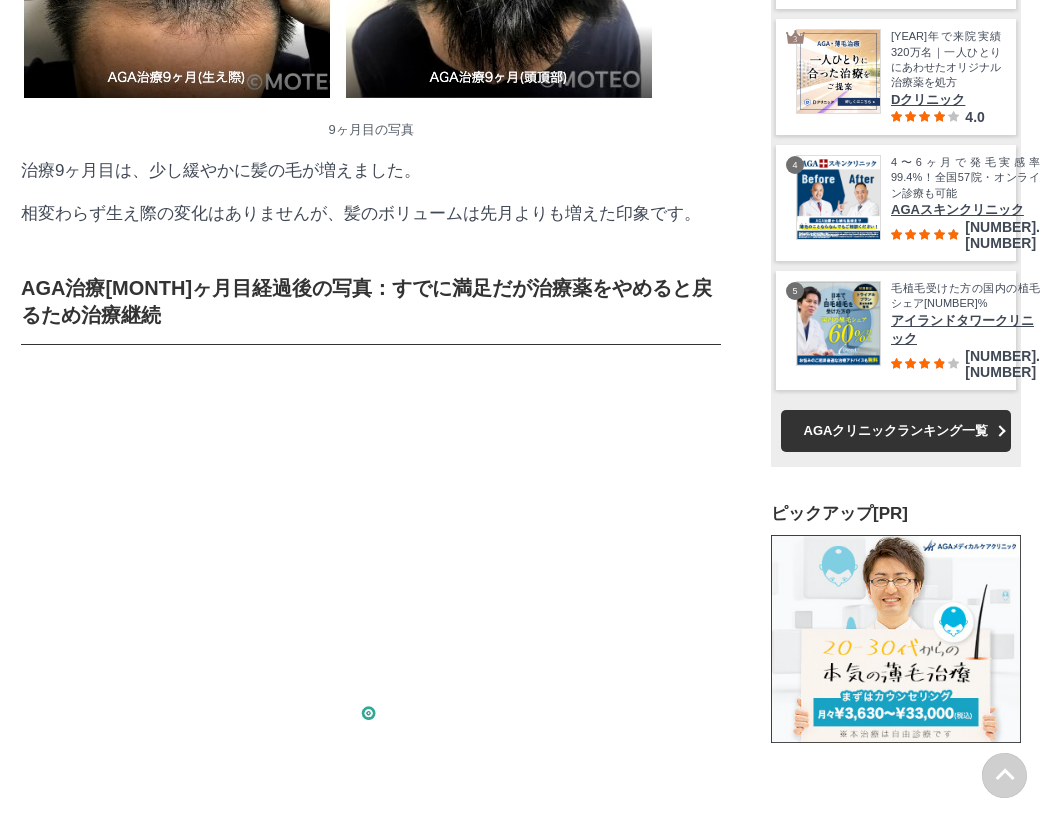 drag, startPoint x: 147, startPoint y: 429, endPoint x: 507, endPoint y: 511, distance: 369.2208 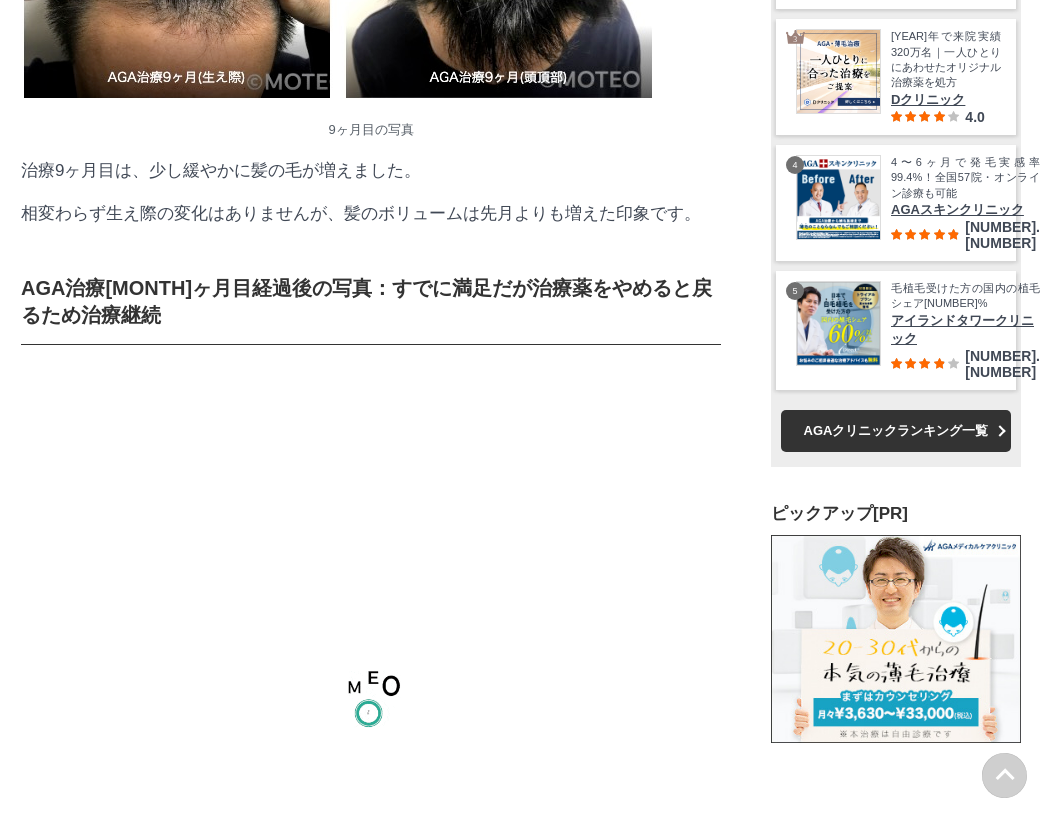 click on "この記事を書いた人                   モトハゲリーマン         元ハゲ、デブ、社畜のコンプレックスを改善した外資系サラリーマン。 外見とキャリアを改善する方法を発信...       PR   はじめまして。モトハゲリーマンと申します。 約1年前からM字ハゲを治療するためにAGAクリニックに通っています。 私は M字ハゲ家系のサラブレッド として生まれ、20歳から約10年間薄毛に悩んでいました。 そんな悩みをたった1年、いやほんの数ヶ月で解決してしまったのがAGA治療です。 そんな私もAGA治療前は 「本当に効果があるのか？」 「副作用は大丈夫か…？」 と半信半疑でなかなか踏み切れませんでしたが、 今では治療して良かったと心の底から思っています 。 実際に髪が生えると、見た目の印象だけでなく、 。 なお、AGA治療の全体像について把握したい方は ◎" at bounding box center (371, 11298) 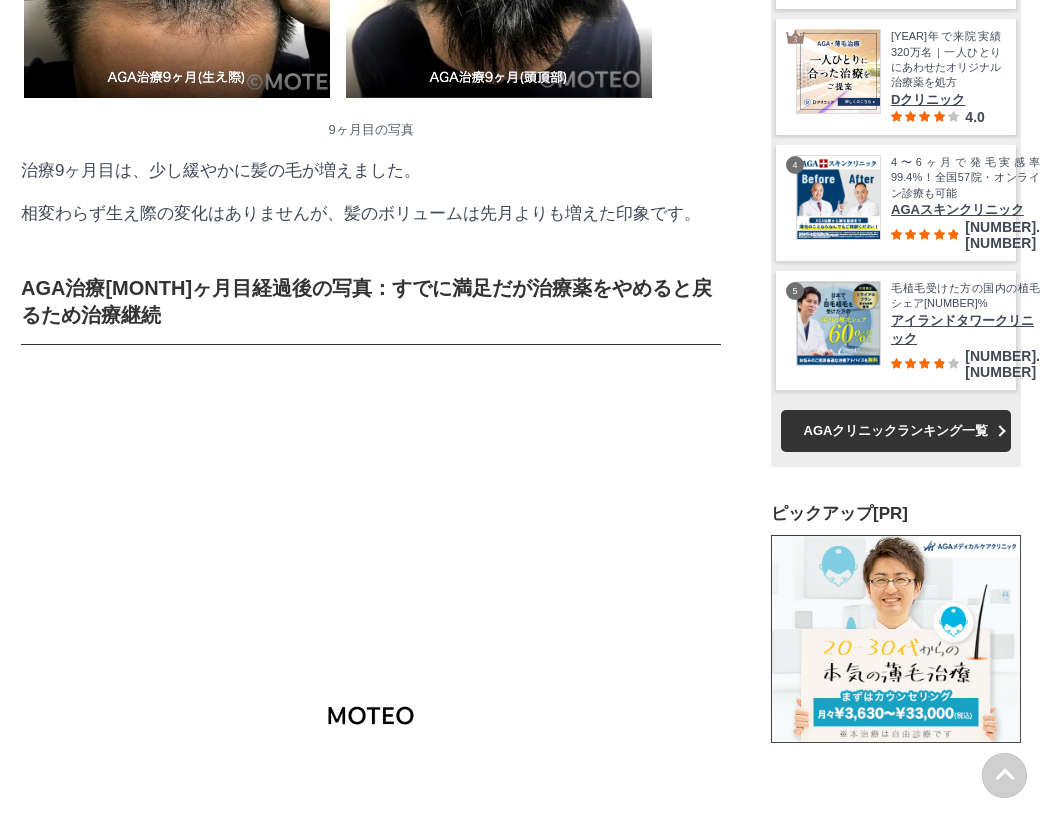 click on "この頃になると、 副作用の体毛増加も目立たなくなってきました 。成長が止まるだけでなく、治療6ヶ月目くらいと比べると、 体毛が少し減りました 。" at bounding box center (371, -353) 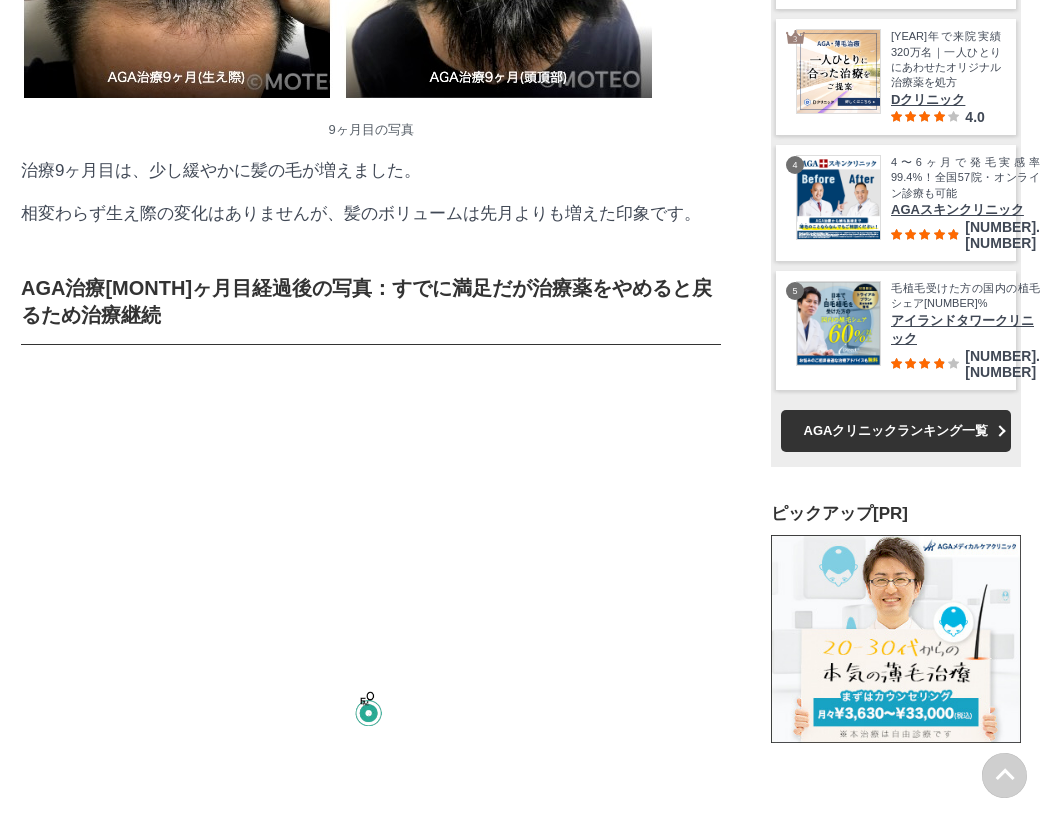 drag, startPoint x: 257, startPoint y: 466, endPoint x: 537, endPoint y: 513, distance: 283.91724 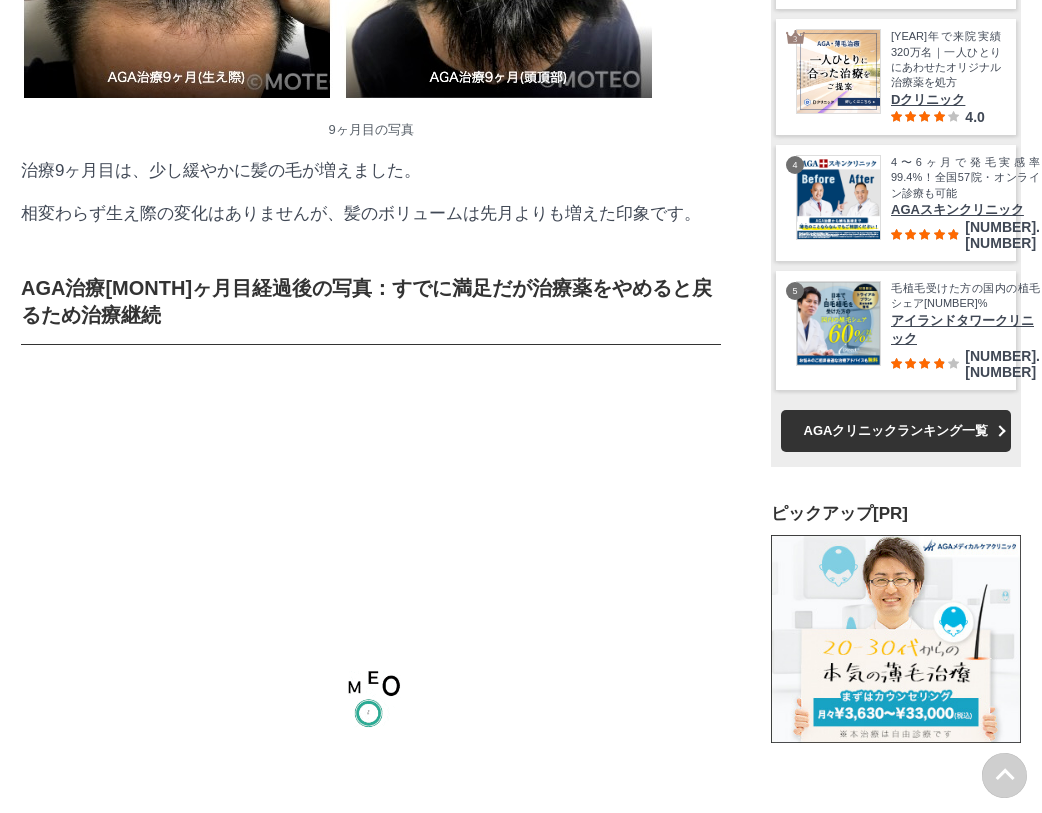 click on "この記事を書いた人                   モトハゲリーマン         元ハゲ、デブ、社畜のコンプレックスを改善した外資系サラリーマン。 外見とキャリアを改善する方法を発信...       PR   はじめまして。モトハゲリーマンと申します。 約1年前からM字ハゲを治療するためにAGAクリニックに通っています。 私は M字ハゲ家系のサラブレッド として生まれ、20歳から約10年間薄毛に悩んでいました。 そんな悩みをたった1年、いやほんの数ヶ月で解決してしまったのがAGA治療です。 そんな私もAGA治療前は 「本当に効果があるのか？」 「副作用は大丈夫か…？」 と半信半疑でなかなか踏み切れませんでしたが、 今では治療して良かったと心の底から思っています 。 実際に髪が生えると、見た目の印象だけでなく、 。 なお、AGA治療の全体像について把握したい方は ◎" at bounding box center [371, 11298] 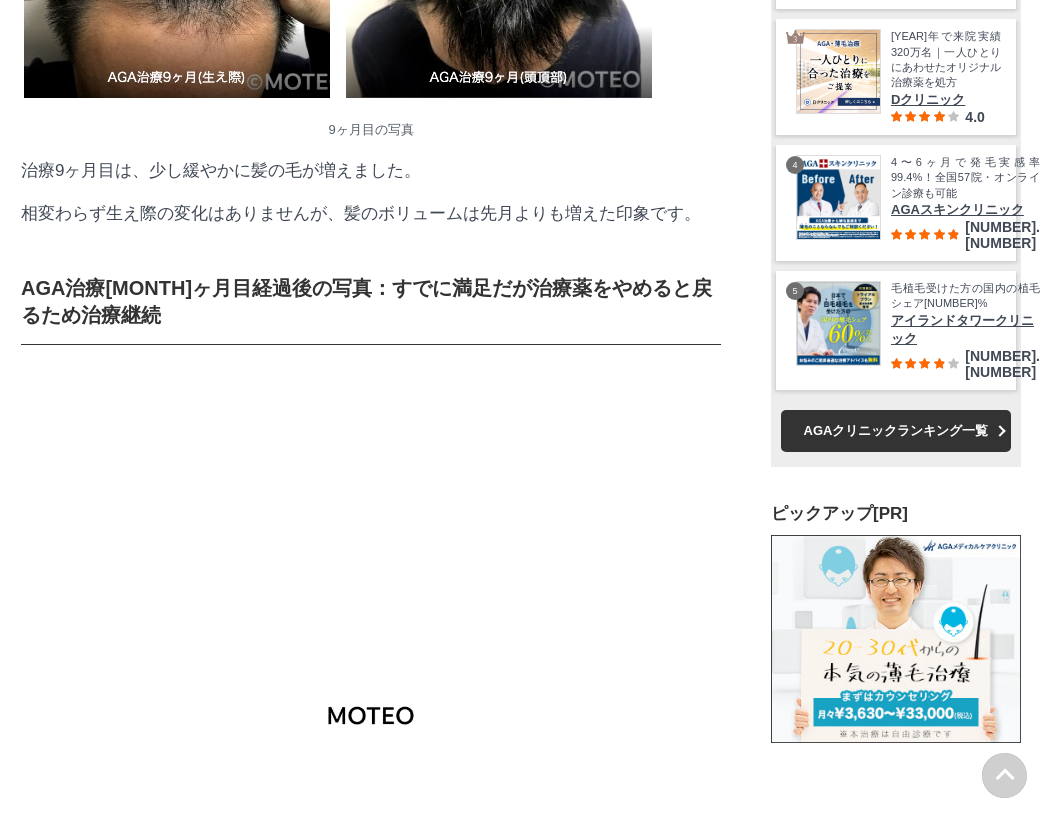 click on "この頃になると、 副作用の体毛増加も目立たなくなってきました 。成長が止まるだけでなく、治療6ヶ月目くらいと比べると、 体毛が少し減りました 。" at bounding box center (371, -353) 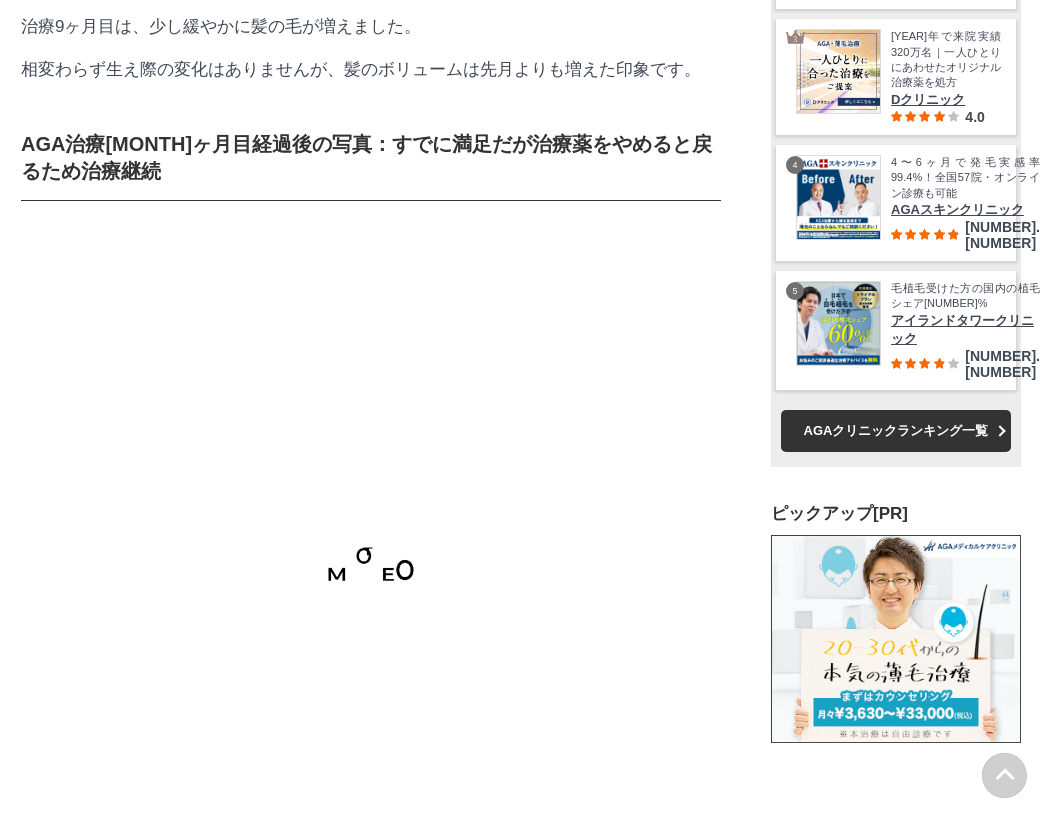 drag, startPoint x: 214, startPoint y: 391, endPoint x: 481, endPoint y: 445, distance: 272.40594 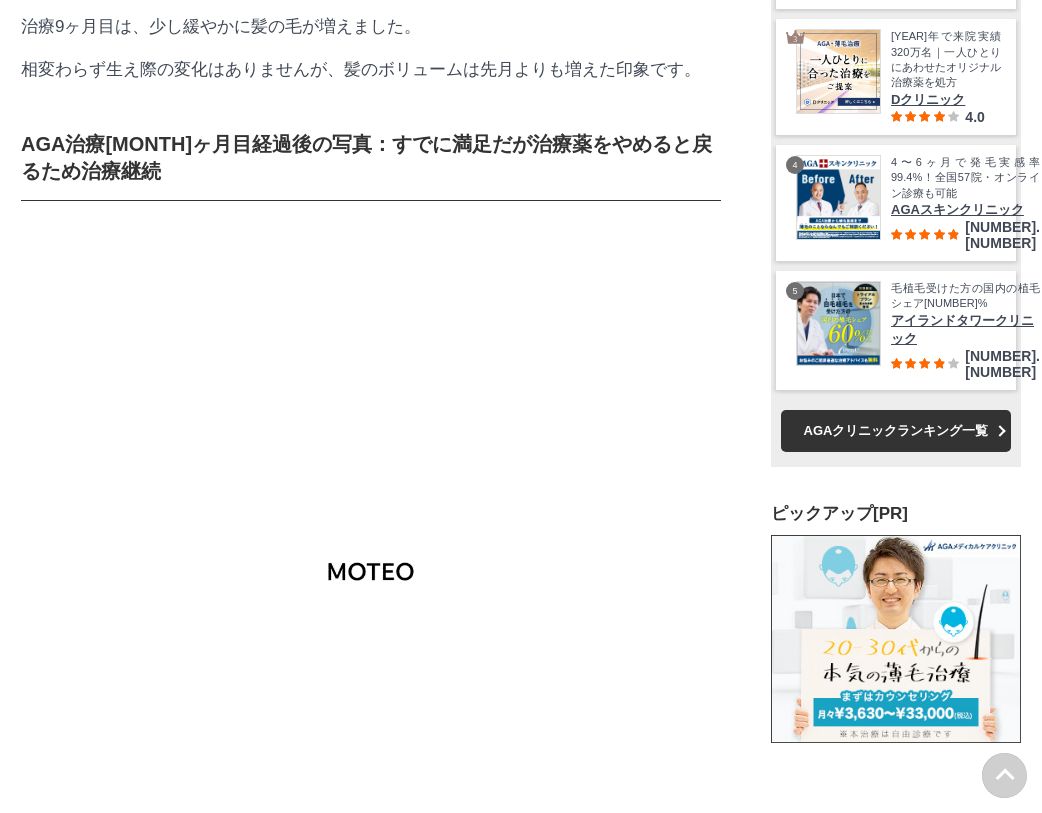 click on "この記事を書いた人                   モトハゲリーマン         元ハゲ、デブ、社畜のコンプレックスを改善した外資系サラリーマン。 外見とキャリアを改善する方法を発信...       PR   はじめまして。モトハゲリーマンと申します。 約1年前からM字ハゲを治療するためにAGAクリニックに通っています。 私は M字ハゲ家系のサラブレッド として生まれ、20歳から約10年間薄毛に悩んでいました。 そんな悩みをたった1年、いやほんの数ヶ月で解決してしまったのがAGA治療です。 そんな私もAGA治療前は 「本当に効果があるのか？」 「副作用は大丈夫か…？」 と半信半疑でなかなか踏み切れませんでしたが、 今では治療して良かったと心の底から思っています 。 実際に髪が生えると、見た目の印象だけでなく、 。 なお、AGA治療の全体像について把握したい方は ◎" at bounding box center [371, 11154] 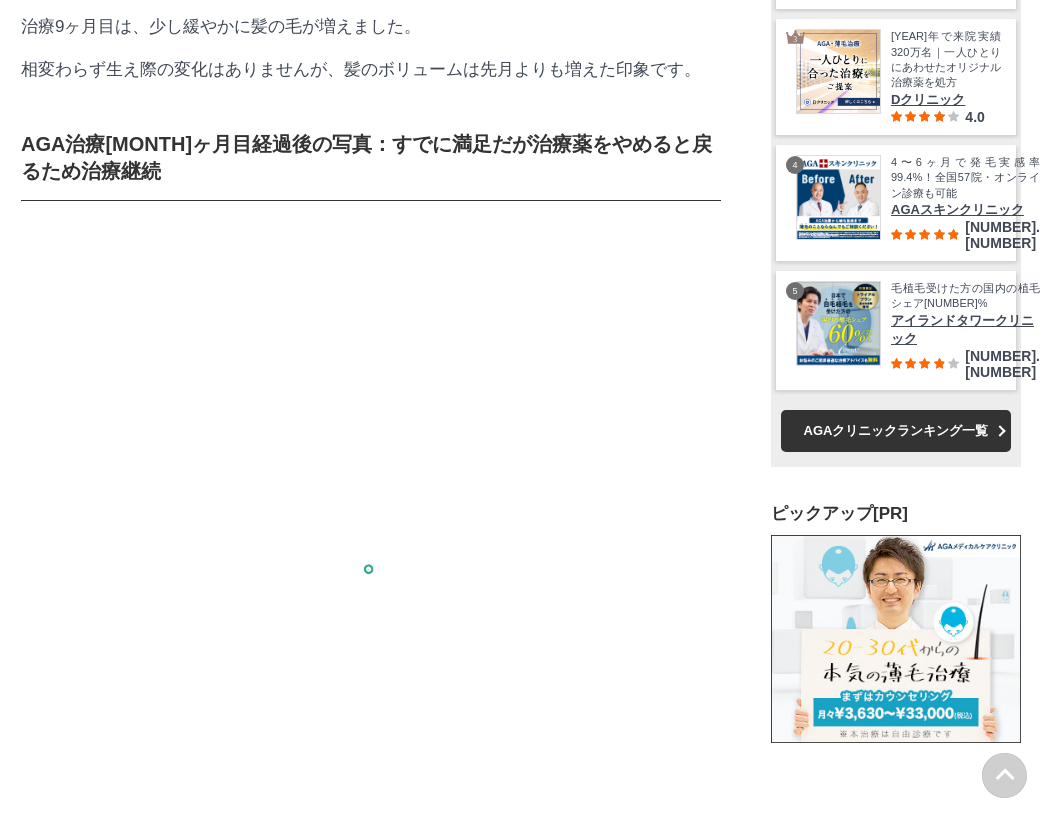 drag, startPoint x: 150, startPoint y: 408, endPoint x: 633, endPoint y: 483, distance: 488.7883 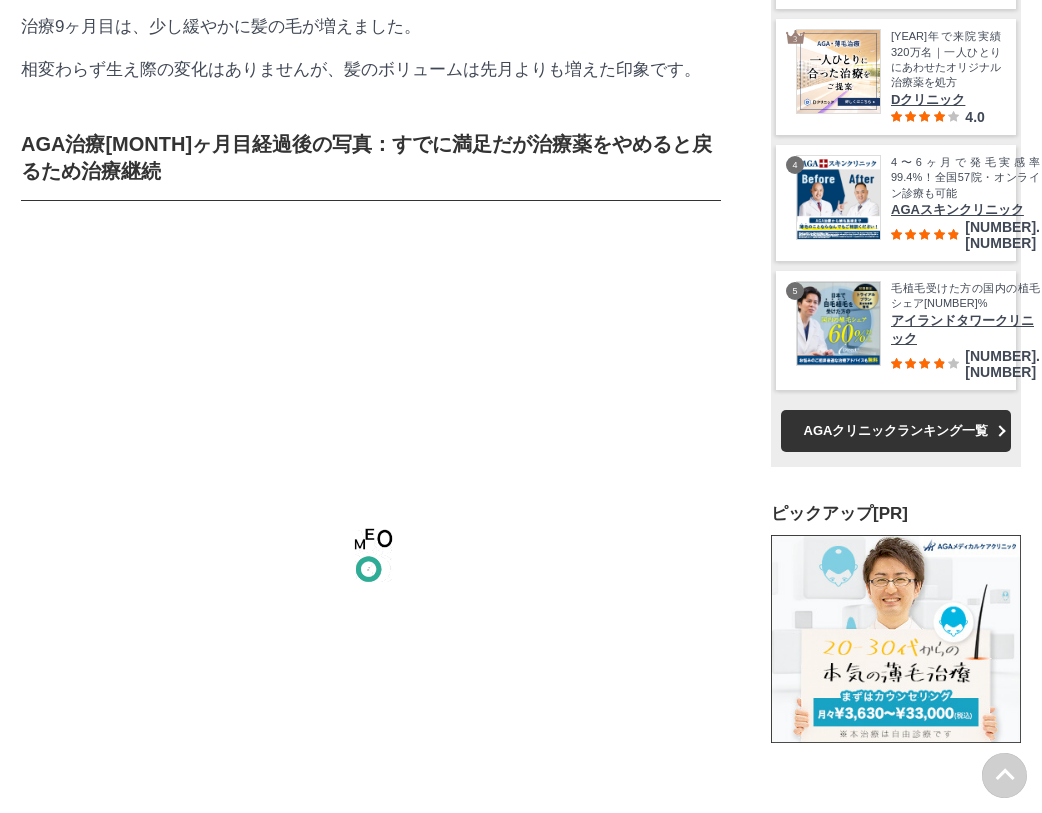 click on "この記事を書いた人                   モトハゲリーマン         元ハゲ、デブ、社畜のコンプレックスを改善した外資系サラリーマン。 外見とキャリアを改善する方法を発信...       PR   はじめまして。モトハゲリーマンと申します。 約1年前からM字ハゲを治療するためにAGAクリニックに通っています。 私は M字ハゲ家系のサラブレッド として生まれ、20歳から約10年間薄毛に悩んでいました。 そんな悩みをたった1年、いやほんの数ヶ月で解決してしまったのがAGA治療です。 そんな私もAGA治療前は 「本当に効果があるのか？」 「副作用は大丈夫か…？」 と半信半疑でなかなか踏み切れませんでしたが、 今では治療して良かったと心の底から思っています 。 実際に髪が生えると、見た目の印象だけでなく、 。 なお、AGA治療の全体像について把握したい方は ◎" at bounding box center (371, 11154) 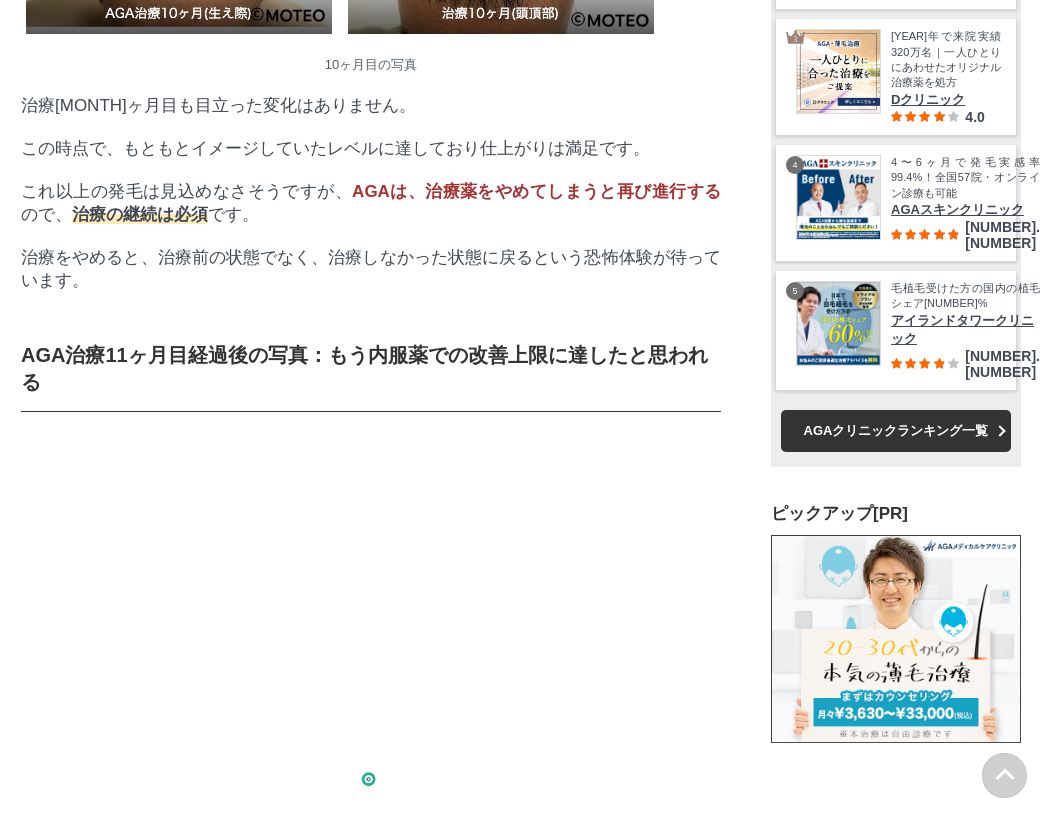 drag, startPoint x: 123, startPoint y: 443, endPoint x: 475, endPoint y: 544, distance: 366.2035 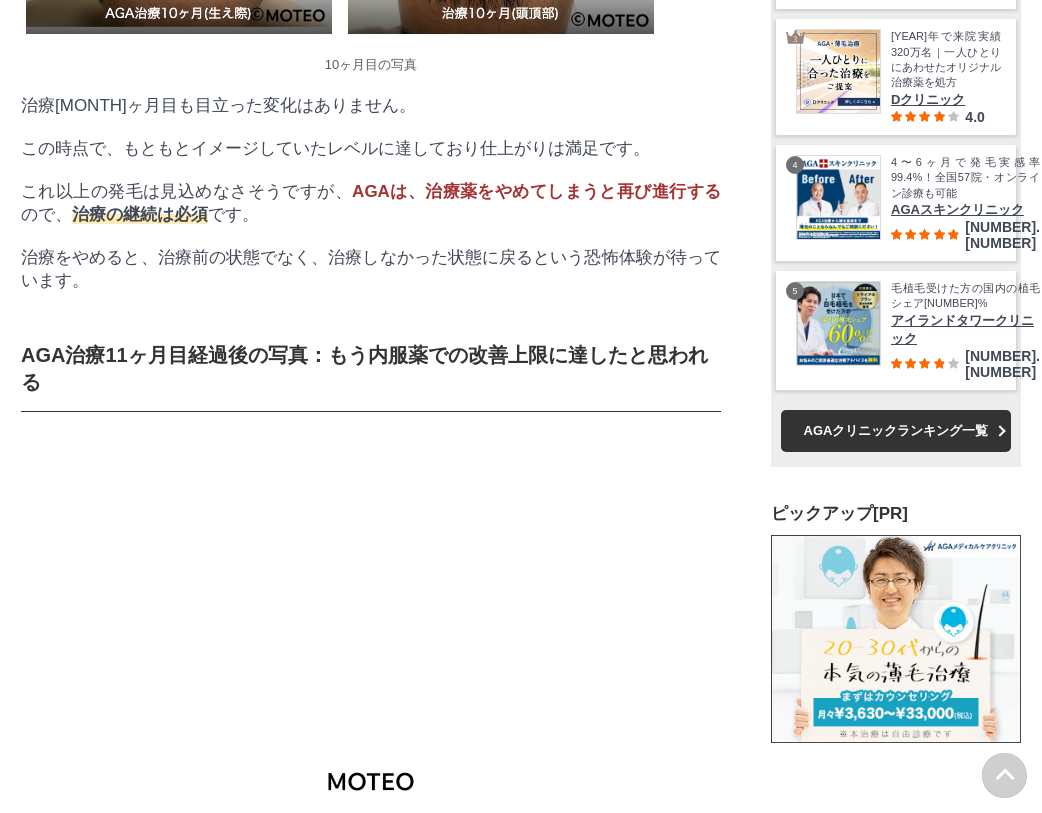click on "この記事を書いた人                   モトハゲリーマン         元ハゲ、デブ、社畜のコンプレックスを改善した外資系サラリーマン。 外見とキャリアを改善する方法を発信...       PR   はじめまして。モトハゲリーマンと申します。 約1年前からM字ハゲを治療するためにAGAクリニックに通っています。 私は M字ハゲ家系のサラブレッド として生まれ、20歳から約10年間薄毛に悩んでいました。 そんな悩みをたった1年、いやほんの数ヶ月で解決してしまったのがAGA治療です。 そんな私もAGA治療前は 「本当に効果があるのか？」 「副作用は大丈夫か…？」 と半信半疑でなかなか踏み切れませんでしたが、 今では治療して良かったと心の底から思っています 。 実際に髪が生えると、見た目の印象だけでなく、 。 なお、AGA治療の全体像について把握したい方は ◎" at bounding box center (371, 10497) 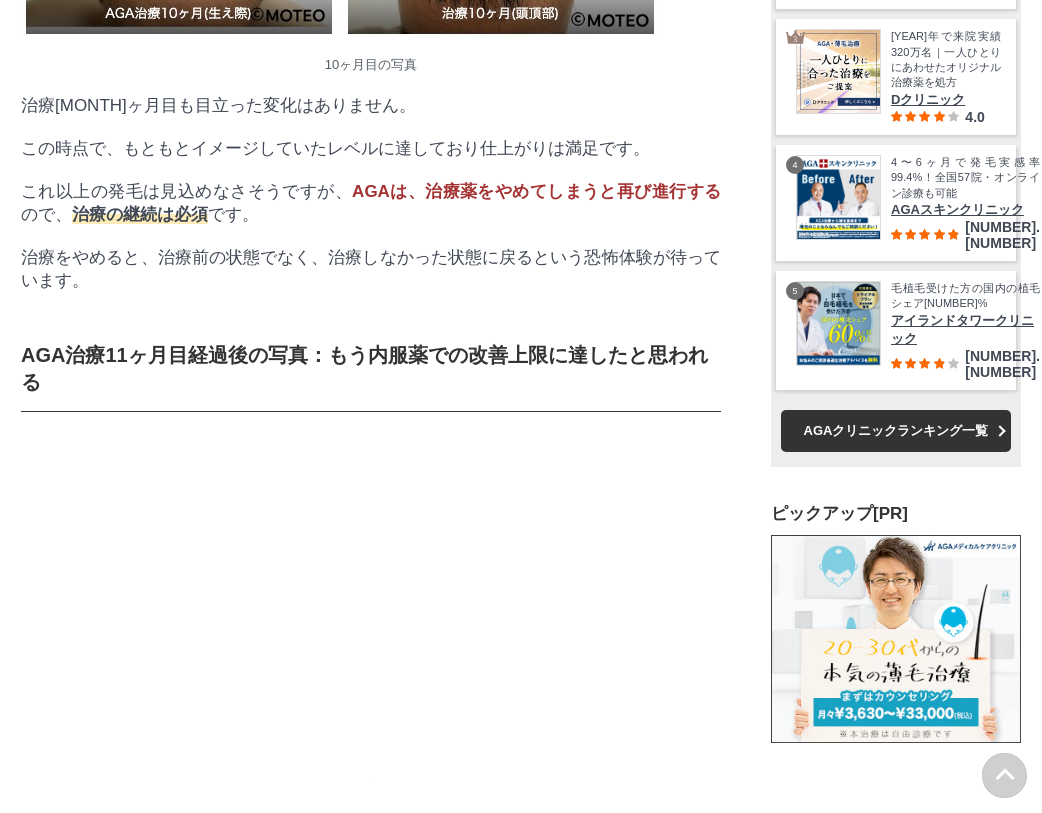 click on "この記事を書いた人                   モトハゲリーマン         元ハゲ、デブ、社畜のコンプレックスを改善した外資系サラリーマン。 外見とキャリアを改善する方法を発信...       PR   はじめまして。モトハゲリーマンと申します。 約1年前からM字ハゲを治療するためにAGAクリニックに通っています。 私は M字ハゲ家系のサラブレッド として生まれ、20歳から約10年間薄毛に悩んでいました。 そんな悩みをたった1年、いやほんの数ヶ月で解決してしまったのがAGA治療です。 そんな私もAGA治療前は 「本当に効果があるのか？」 「副作用は大丈夫か…？」 と半信半疑でなかなか踏み切れませんでしたが、 今では治療して良かったと心の底から思っています 。 実際に髪が生えると、見た目の印象だけでなく、 。 なお、AGA治療の全体像について把握したい方は ◎" at bounding box center (371, 10497) 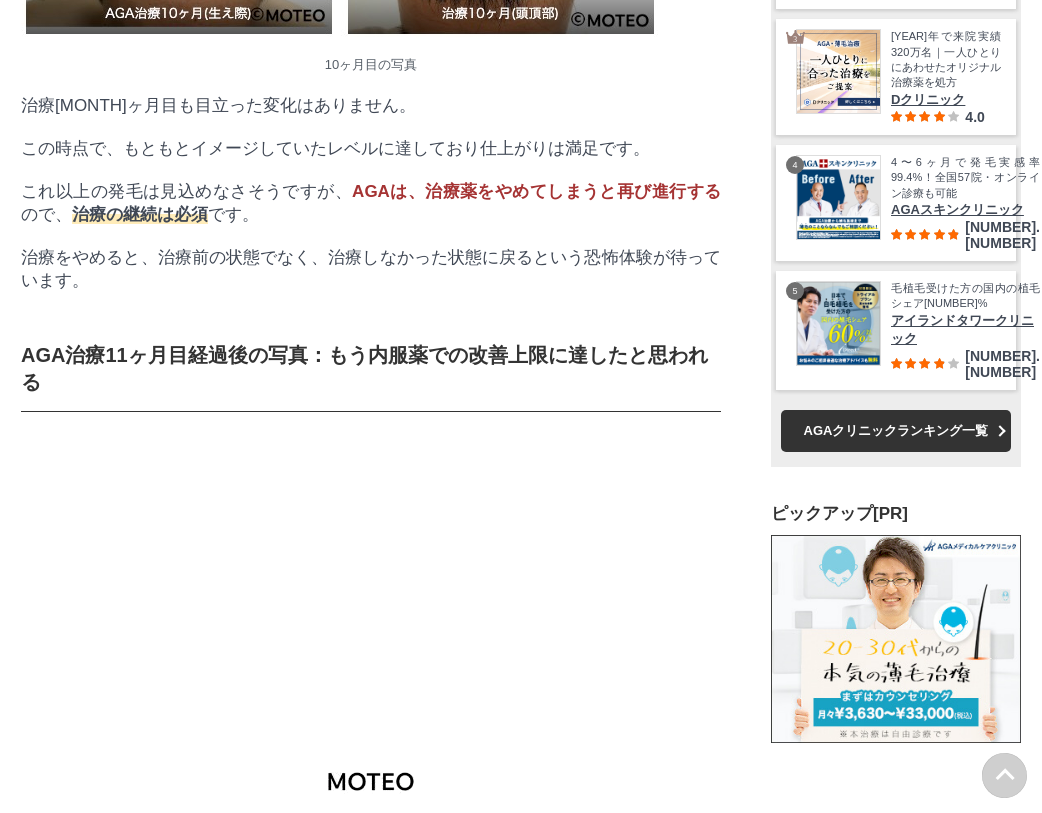 drag, startPoint x: 141, startPoint y: 491, endPoint x: 487, endPoint y: 581, distance: 357.51364 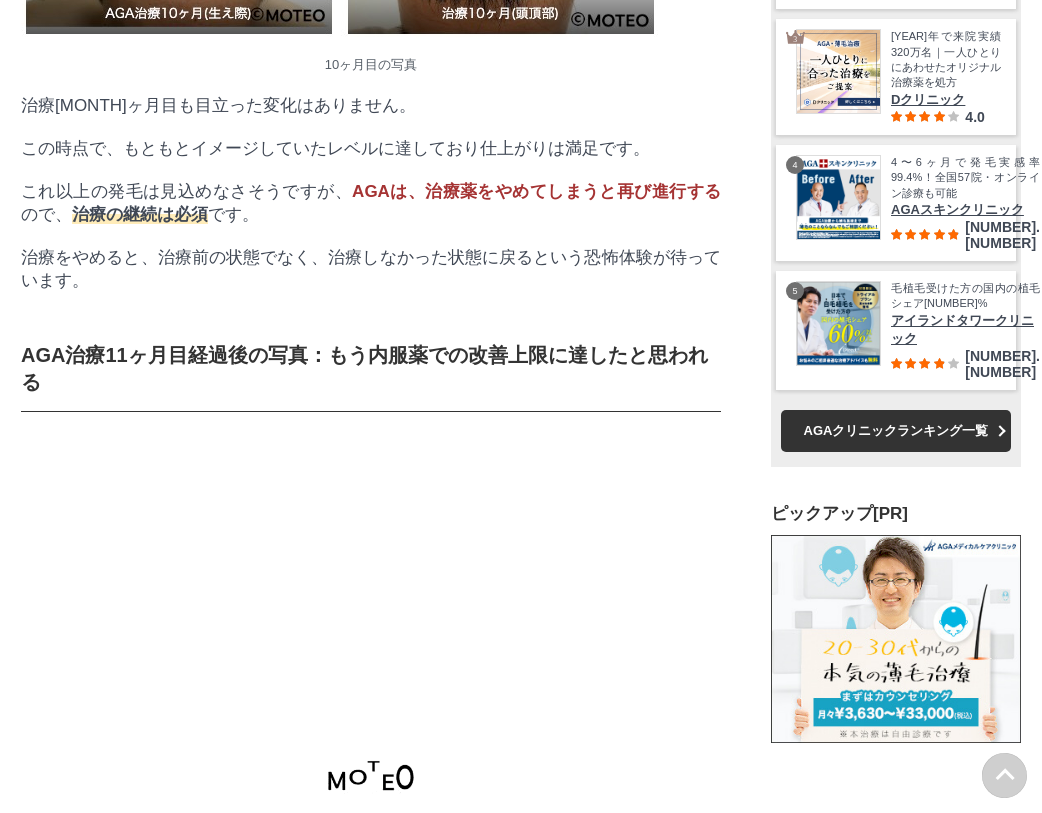 click on "この記事を書いた人                   モトハゲリーマン         元ハゲ、デブ、社畜のコンプレックスを改善した外資系サラリーマン。 外見とキャリアを改善する方法を発信...       PR   はじめまして。モトハゲリーマンと申します。 約1年前からM字ハゲを治療するためにAGAクリニックに通っています。 私は M字ハゲ家系のサラブレッド として生まれ、20歳から約10年間薄毛に悩んでいました。 そんな悩みをたった1年、いやほんの数ヶ月で解決してしまったのがAGA治療です。 そんな私もAGA治療前は 「本当に効果があるのか？」 「副作用は大丈夫か…？」 と半信半疑でなかなか踏み切れませんでしたが、 今では治療して良かったと心の底から思っています 。 実際に髪が生えると、見た目の印象だけでなく、 。 なお、AGA治療の全体像について把握したい方は ◎" at bounding box center (371, 10497) 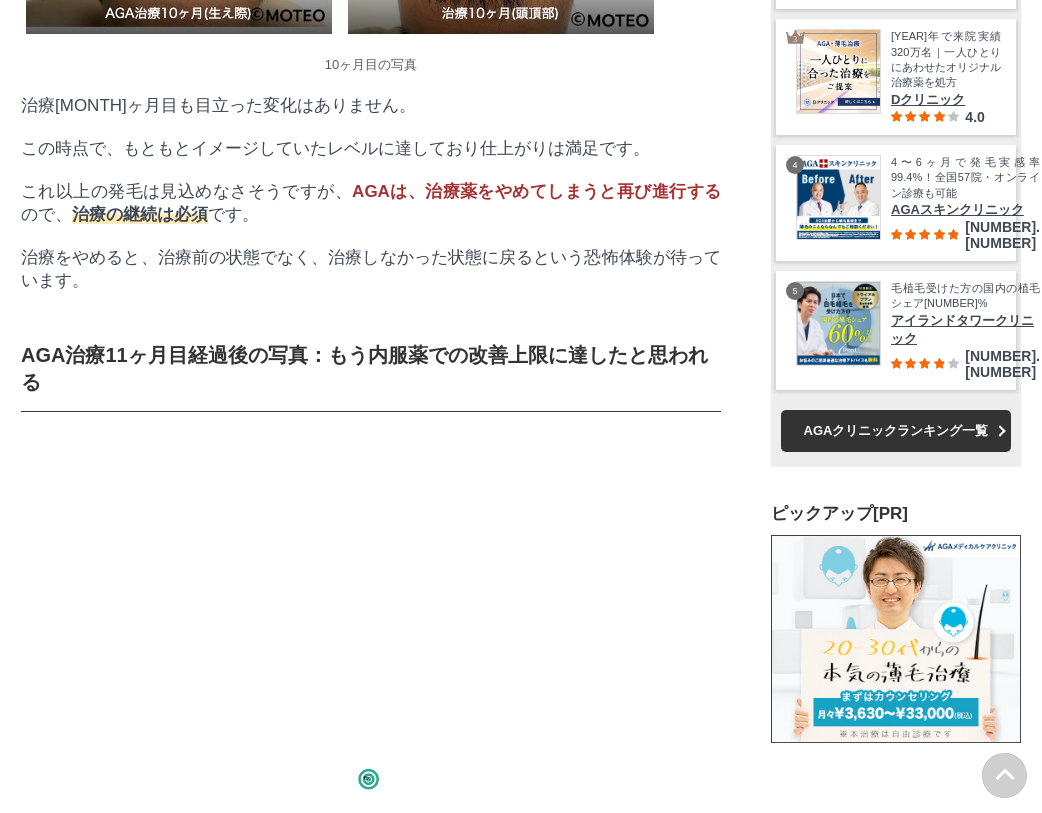 click on "AGA治療[MONTH]ヶ月目経過後の写真：すでに満足だが治療薬をやめると戻るため治療継続" at bounding box center (371, -266) 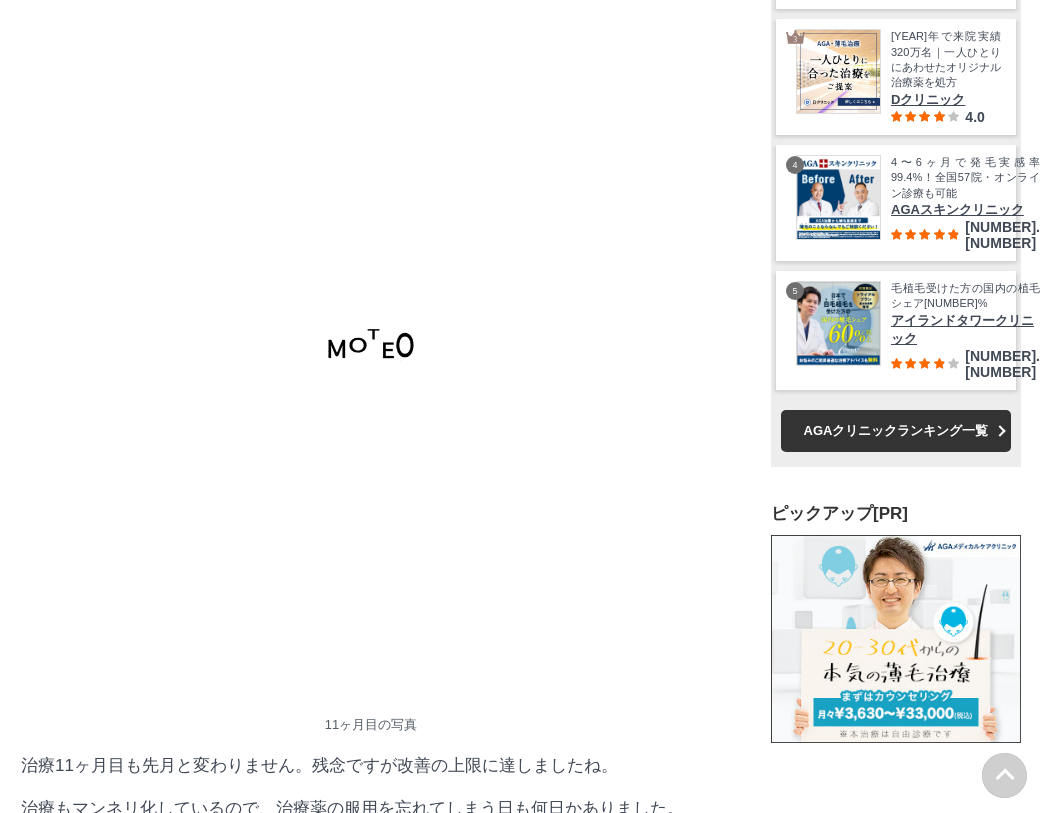 drag, startPoint x: 127, startPoint y: 592, endPoint x: 351, endPoint y: 630, distance: 227.20035 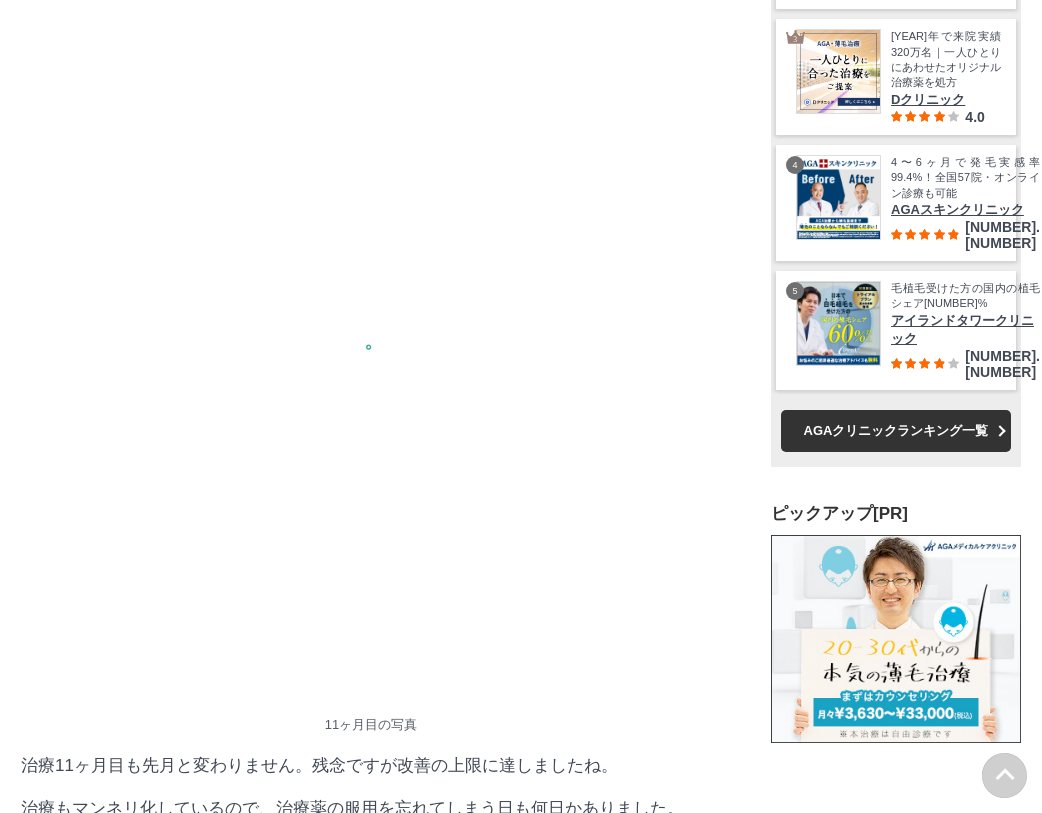 click on "この記事を書いた人                   モトハゲリーマン         元ハゲ、デブ、社畜のコンプレックスを改善した外資系サラリーマン。 外見とキャリアを改善する方法を発信...       PR   はじめまして。モトハゲリーマンと申します。 約1年前からM字ハゲを治療するためにAGAクリニックに通っています。 私は M字ハゲ家系のサラブレッド として生まれ、20歳から約10年間薄毛に悩んでいました。 そんな悩みをたった1年、いやほんの数ヶ月で解決してしまったのがAGA治療です。 そんな私もAGA治療前は 「本当に効果があるのか？」 「副作用は大丈夫か…？」 と半信半疑でなかなか踏み切れませんでしたが、 今では治療して良かったと心の底から思っています 。 実際に髪が生えると、見た目の印象だけでなく、 。 なお、AGA治療の全体像について把握したい方は ◎" at bounding box center [371, 10065] 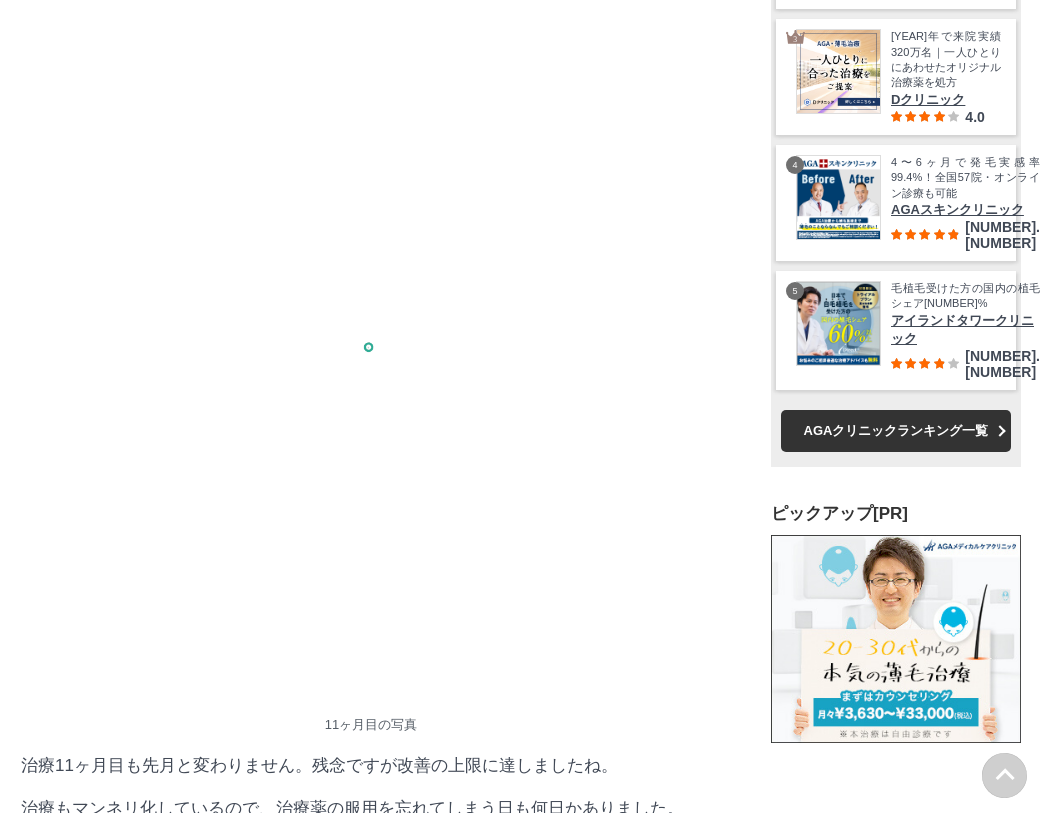 click on "この時点で、もともとイメージしていたレベルに達しており仕上がりは満足です。" at bounding box center [371, -284] 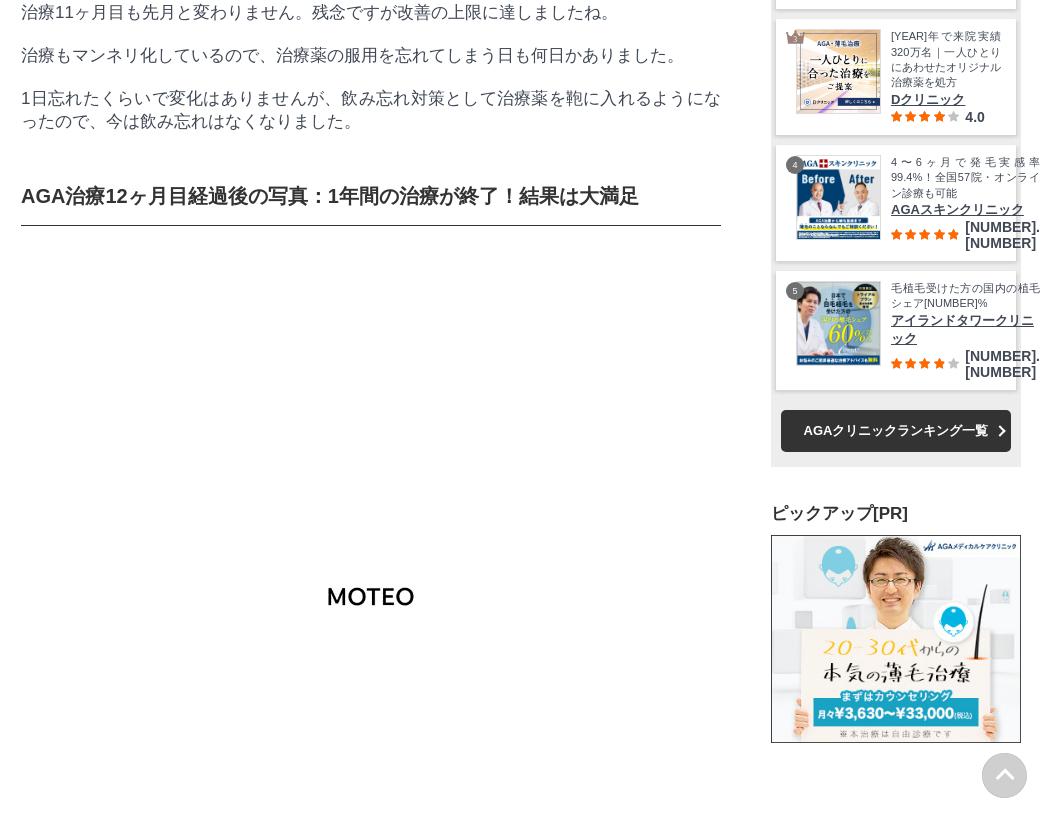 drag, startPoint x: 136, startPoint y: 371, endPoint x: 485, endPoint y: 465, distance: 361.4374 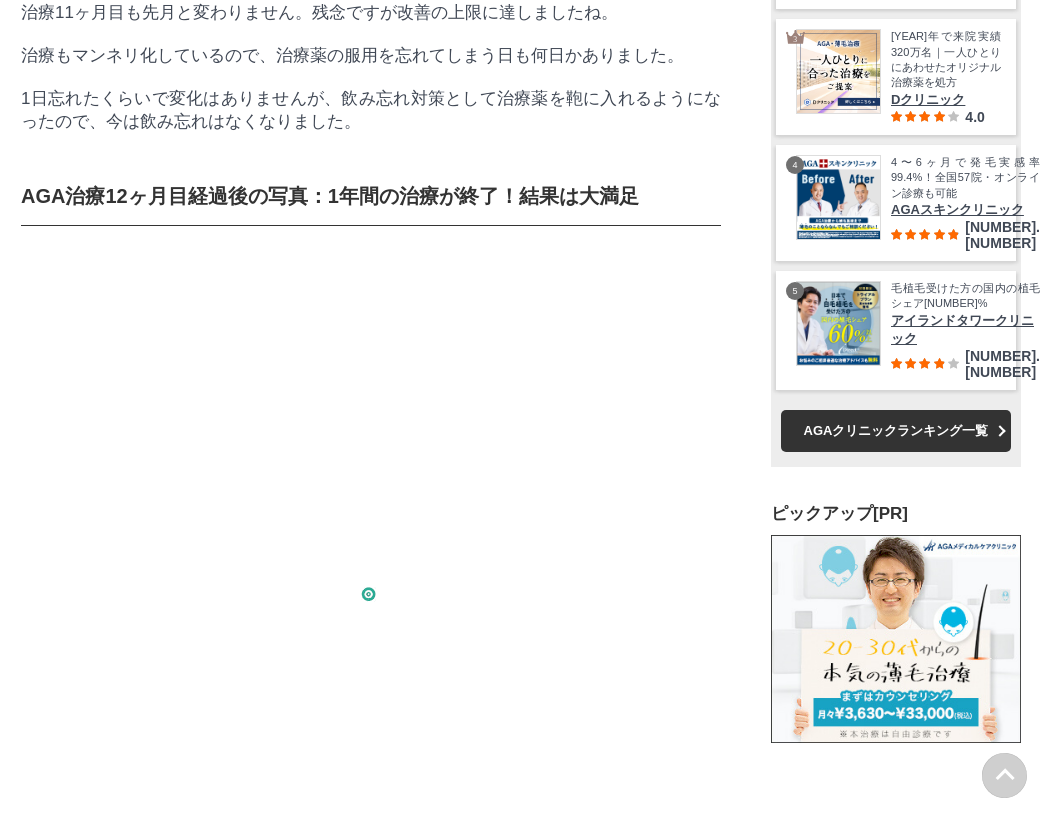 click on "この記事を書いた人                   モトハゲリーマン         元ハゲ、デブ、社畜のコンプレックスを改善した外資系サラリーマン。 外見とキャリアを改善する方法を発信...       PR   はじめまして。モトハゲリーマンと申します。 約1年前からM字ハゲを治療するためにAGAクリニックに通っています。 私は M字ハゲ家系のサラブレッド として生まれ、20歳から約10年間薄毛に悩んでいました。 そんな悩みをたった1年、いやほんの数ヶ月で解決してしまったのがAGA治療です。 そんな私もAGA治療前は 「本当に効果があるのか？」 「副作用は大丈夫か…？」 と半信半疑でなかなか踏み切れませんでしたが、 今では治療して良かったと心の底から思っています 。 実際に髪が生えると、見た目の印象だけでなく、 。 なお、AGA治療の全体像について把握したい方は ◎" at bounding box center [371, 9545] 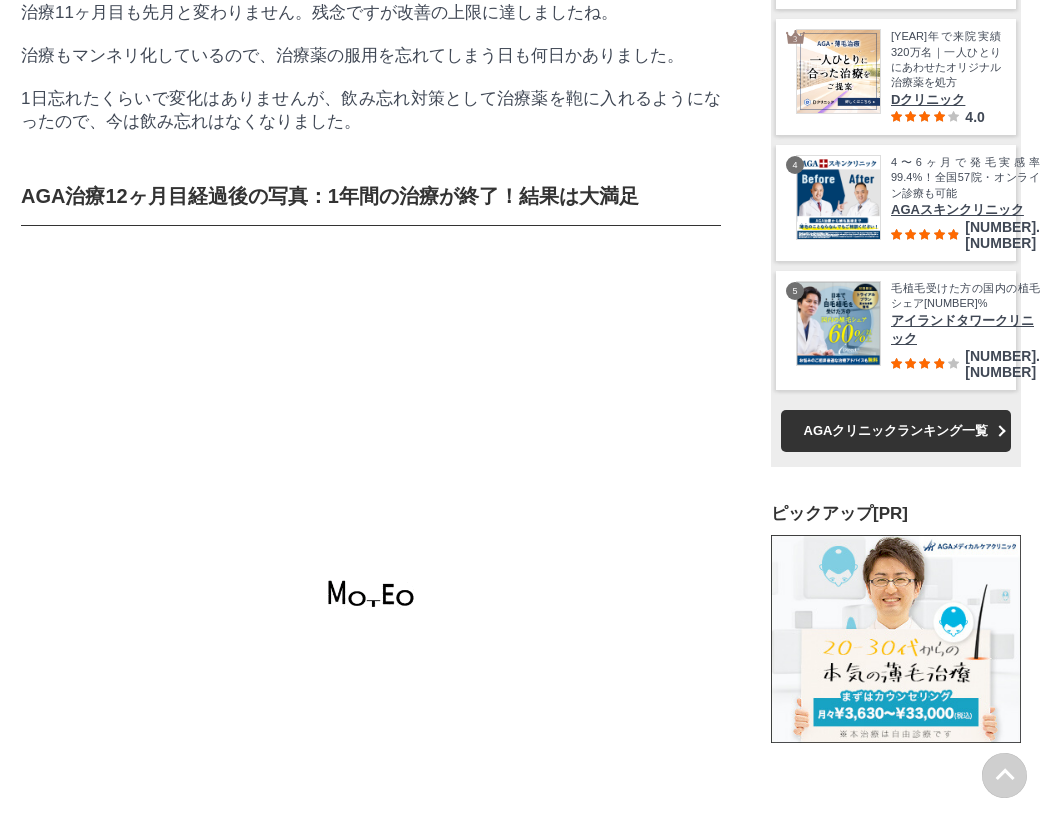 click on "治療をやめると、治療前の状態でなく、治療しなかった状態に戻るという恐怖体験が待っています。" at bounding box center [371, -451] 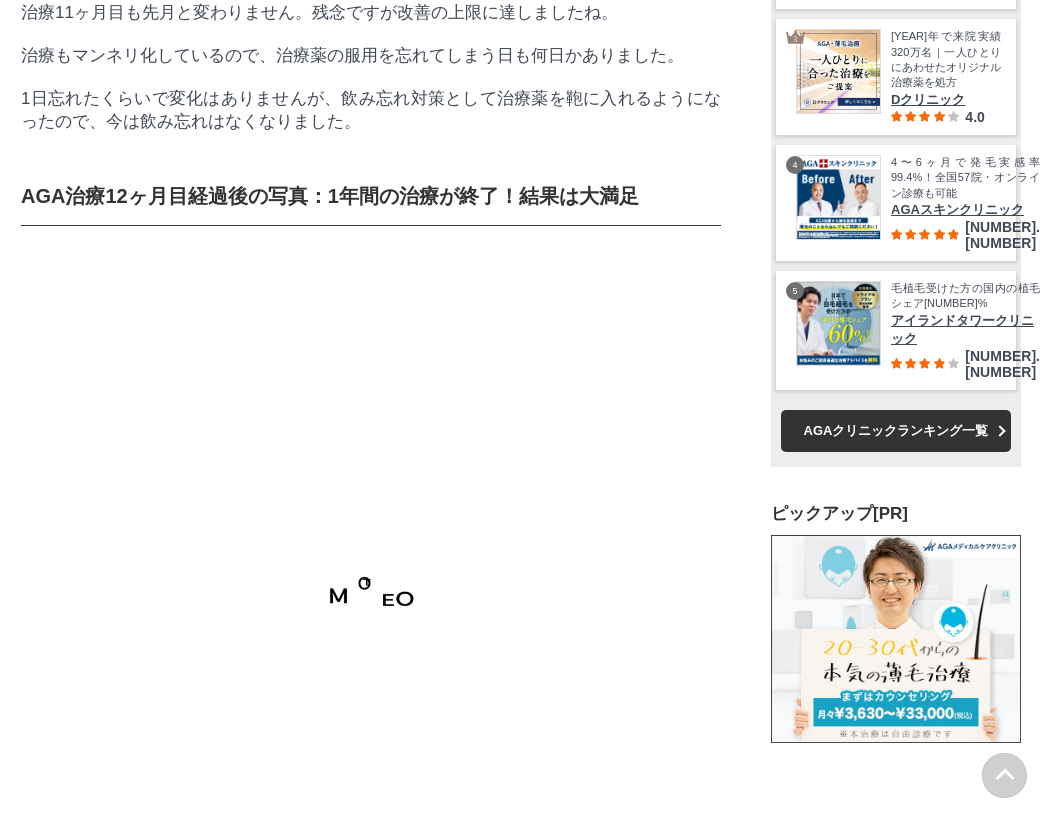 drag, startPoint x: 256, startPoint y: 335, endPoint x: 521, endPoint y: 450, distance: 288.87714 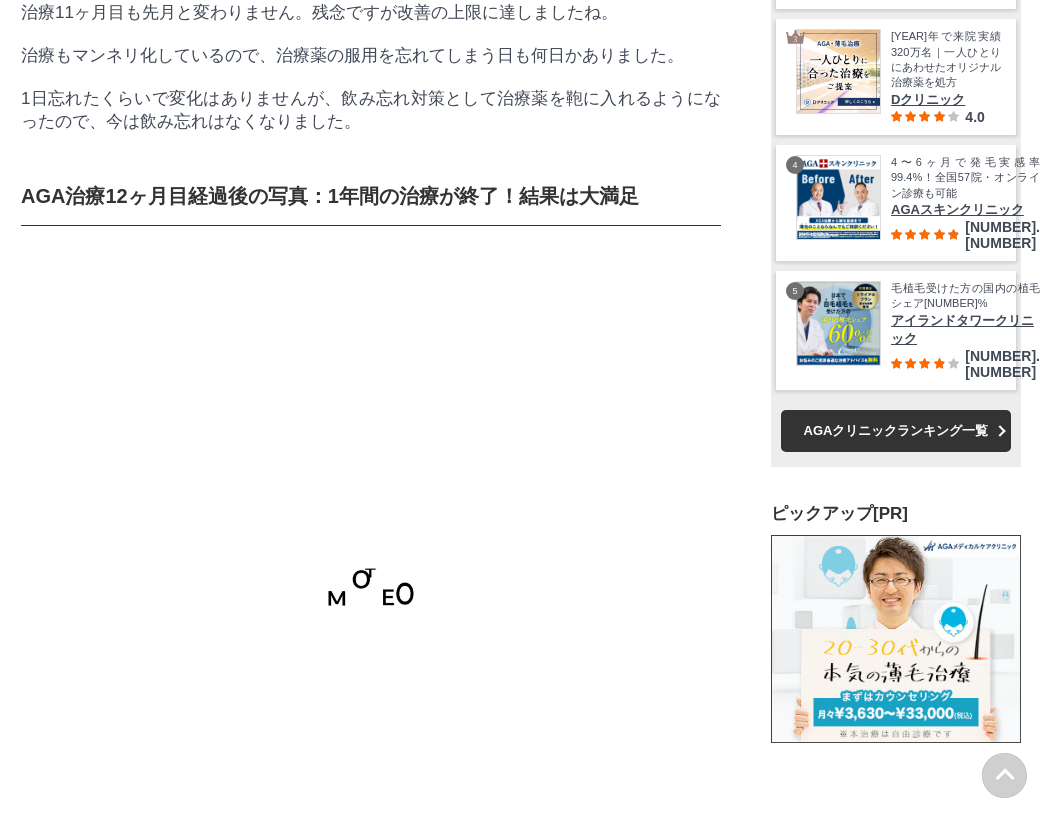 click on "この記事を書いた人                   モトハゲリーマン         元ハゲ、デブ、社畜のコンプレックスを改善した外資系サラリーマン。 外見とキャリアを改善する方法を発信...       PR   はじめまして。モトハゲリーマンと申します。 約1年前からM字ハゲを治療するためにAGAクリニックに通っています。 私は M字ハゲ家系のサラブレッド として生まれ、20歳から約10年間薄毛に悩んでいました。 そんな悩みをたった1年、いやほんの数ヶ月で解決してしまったのがAGA治療です。 そんな私もAGA治療前は 「本当に効果があるのか？」 「副作用は大丈夫か…？」 と半信半疑でなかなか踏み切れませんでしたが、 今では治療して良かったと心の底から思っています 。 実際に髪が生えると、見た目の印象だけでなく、 。 なお、AGA治療の全体像について把握したい方は ◎" at bounding box center [371, 9545] 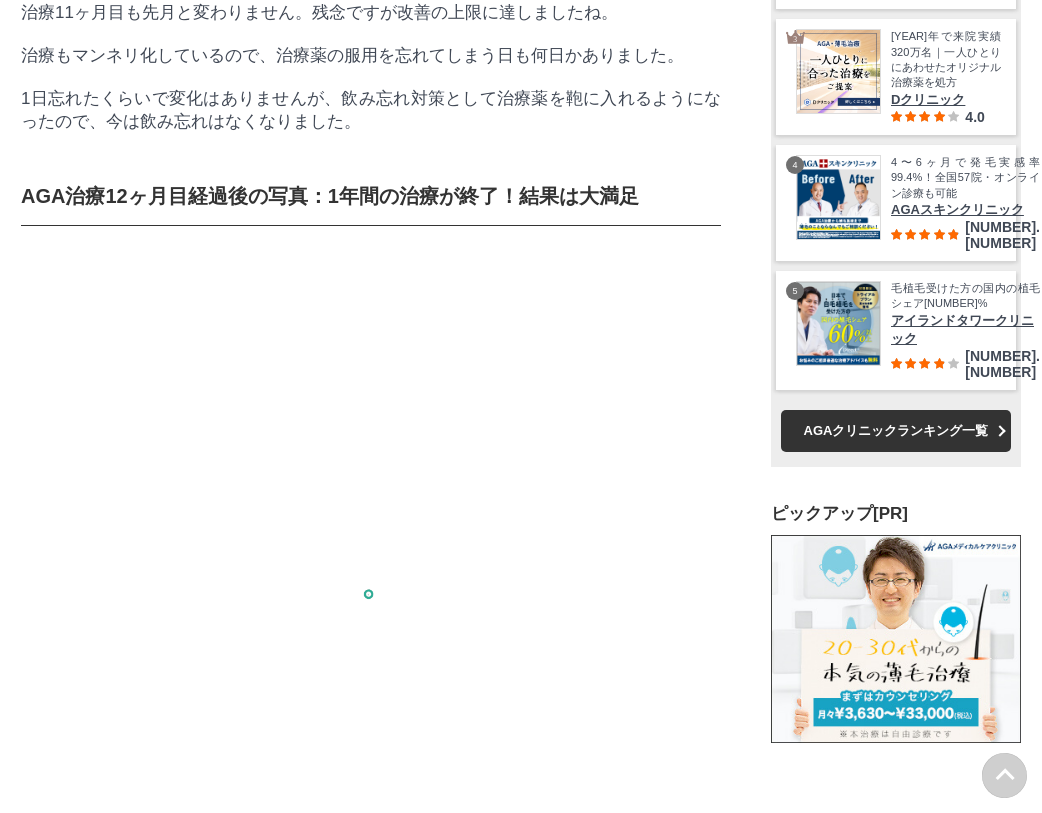 drag, startPoint x: 344, startPoint y: 407, endPoint x: 508, endPoint y: 493, distance: 185.181 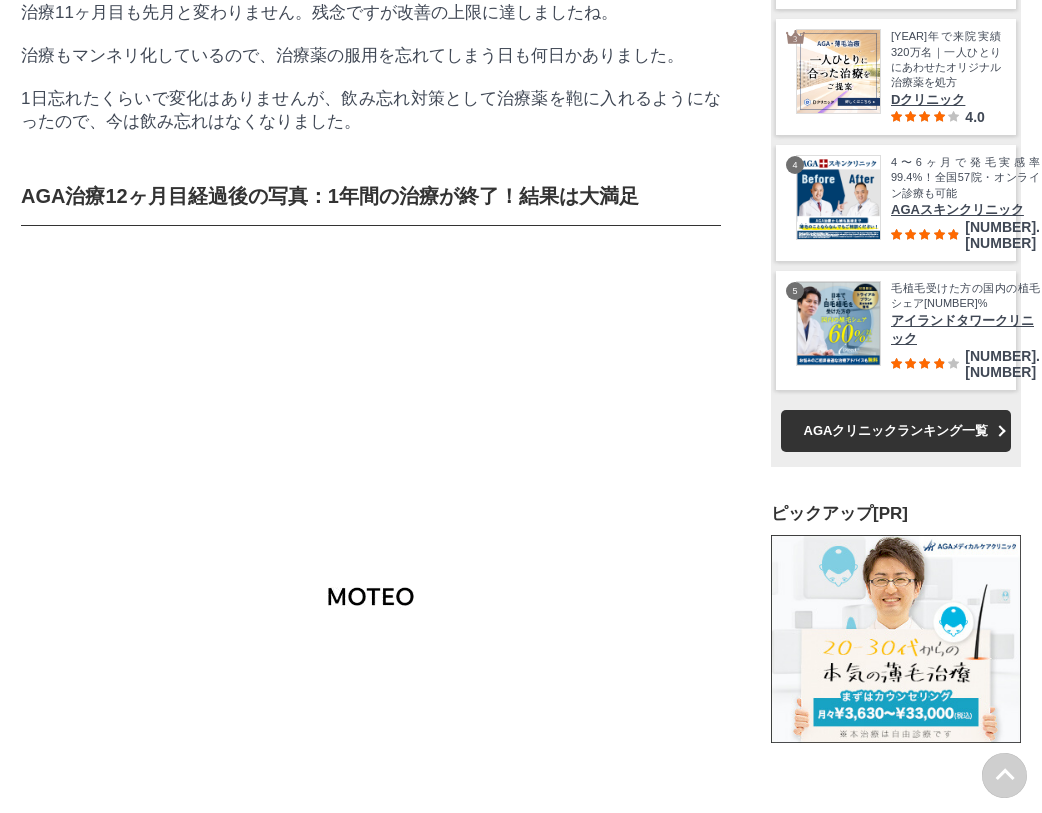 click on "この記事を書いた人                   モトハゲリーマン         元ハゲ、デブ、社畜のコンプレックスを改善した外資系サラリーマン。 外見とキャリアを改善する方法を発信...       PR   はじめまして。モトハゲリーマンと申します。 約1年前からM字ハゲを治療するためにAGAクリニックに通っています。 私は M字ハゲ家系のサラブレッド として生まれ、20歳から約10年間薄毛に悩んでいました。 そんな悩みをたった1年、いやほんの数ヶ月で解決してしまったのがAGA治療です。 そんな私もAGA治療前は 「本当に効果があるのか？」 「副作用は大丈夫か…？」 と半信半疑でなかなか踏み切れませんでしたが、 今では治療して良かったと心の底から思っています 。 実際に髪が生えると、見た目の印象だけでなく、 。 なお、AGA治療の全体像について把握したい方は ◎" at bounding box center [371, 9545] 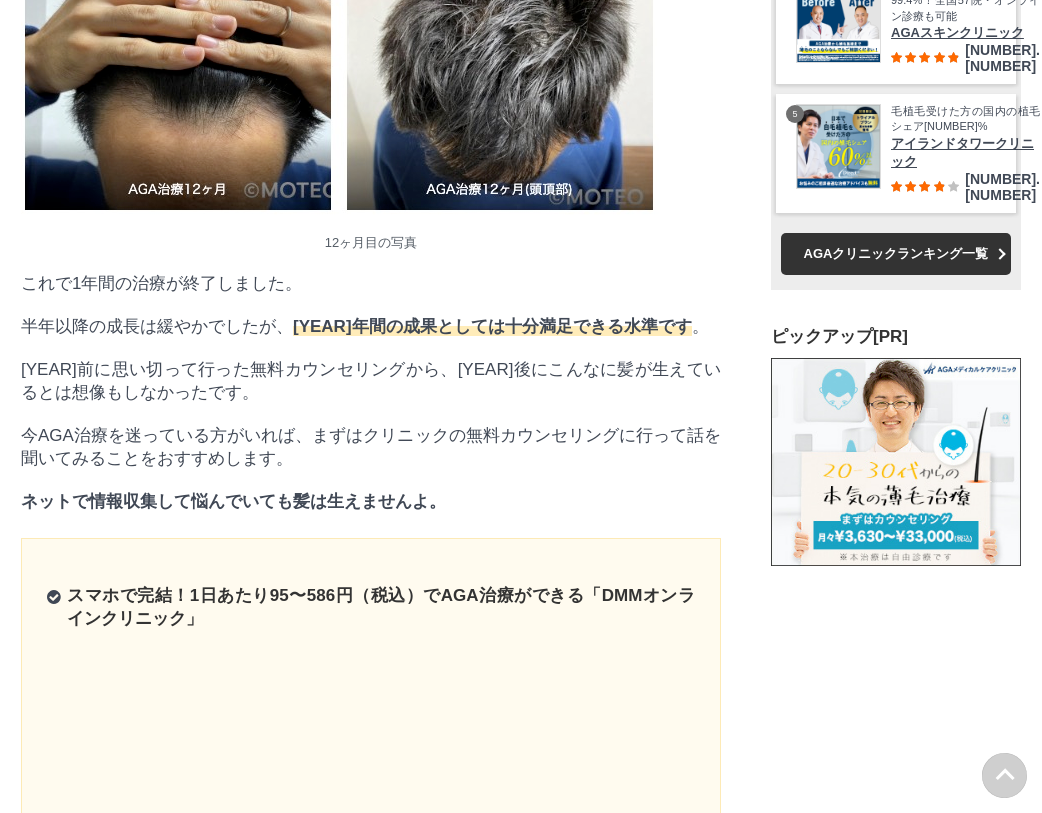 drag, startPoint x: 300, startPoint y: 216, endPoint x: 575, endPoint y: 293, distance: 285.5766 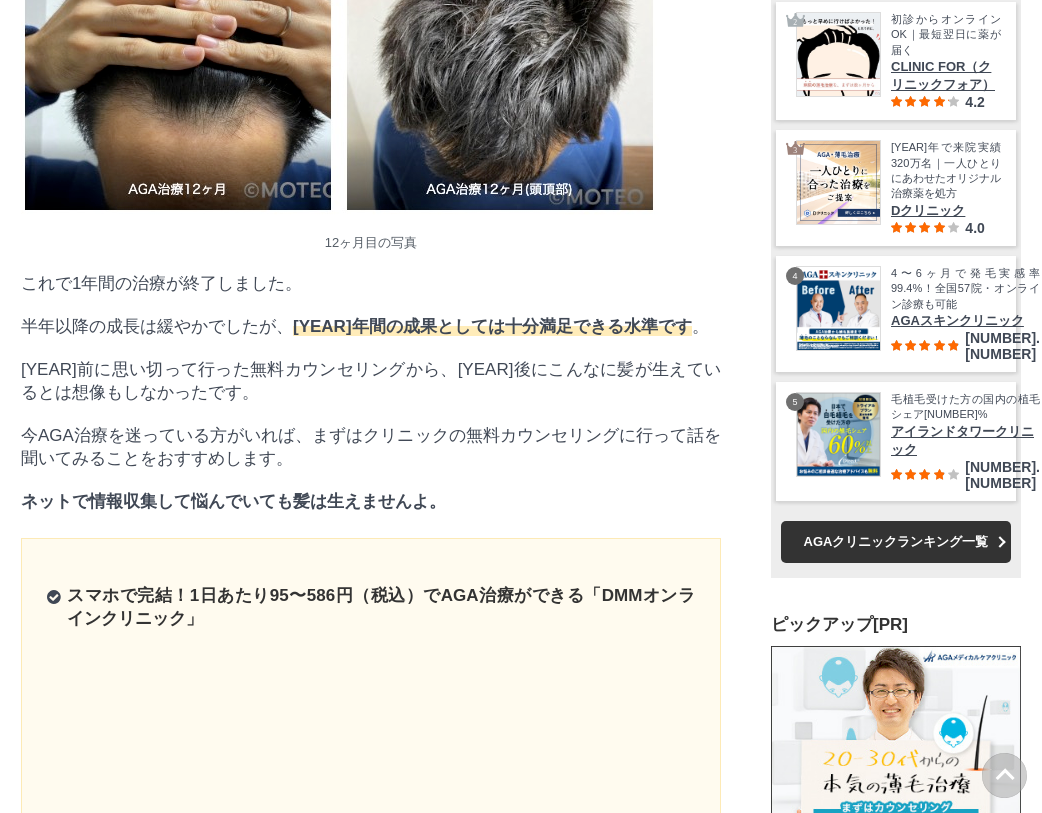drag, startPoint x: 327, startPoint y: 175, endPoint x: 573, endPoint y: 247, distance: 256.3201 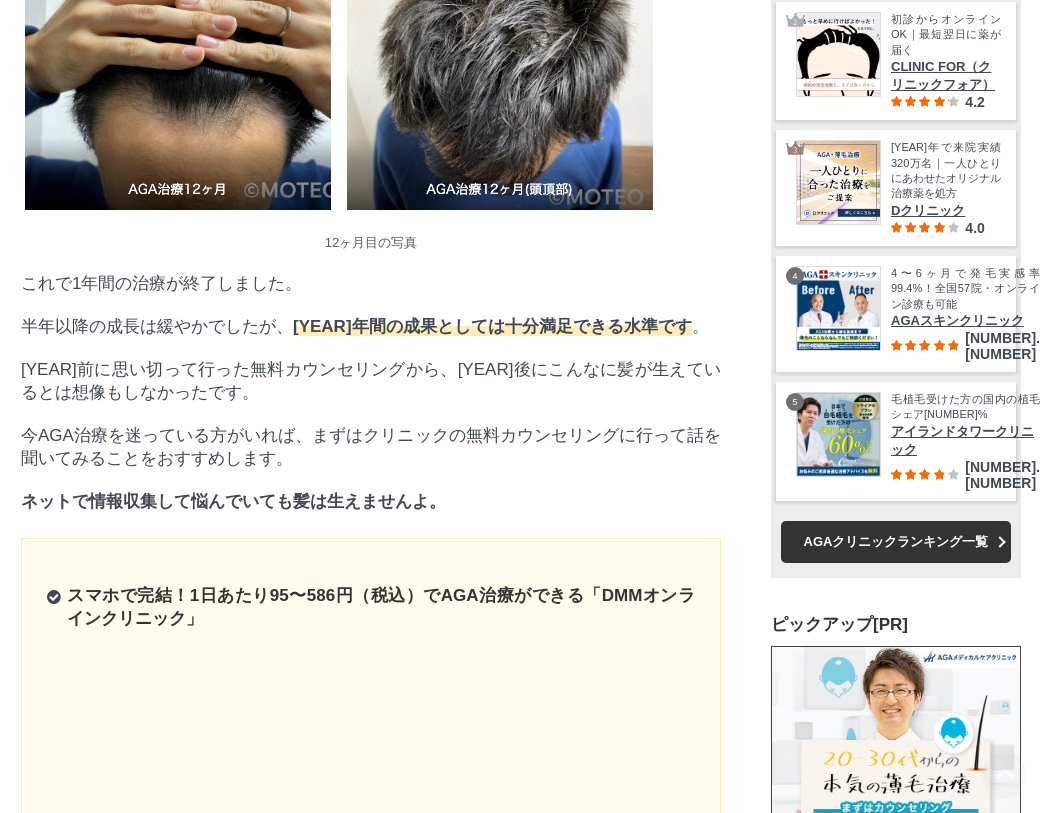 drag, startPoint x: 365, startPoint y: 176, endPoint x: 633, endPoint y: 201, distance: 269.1635 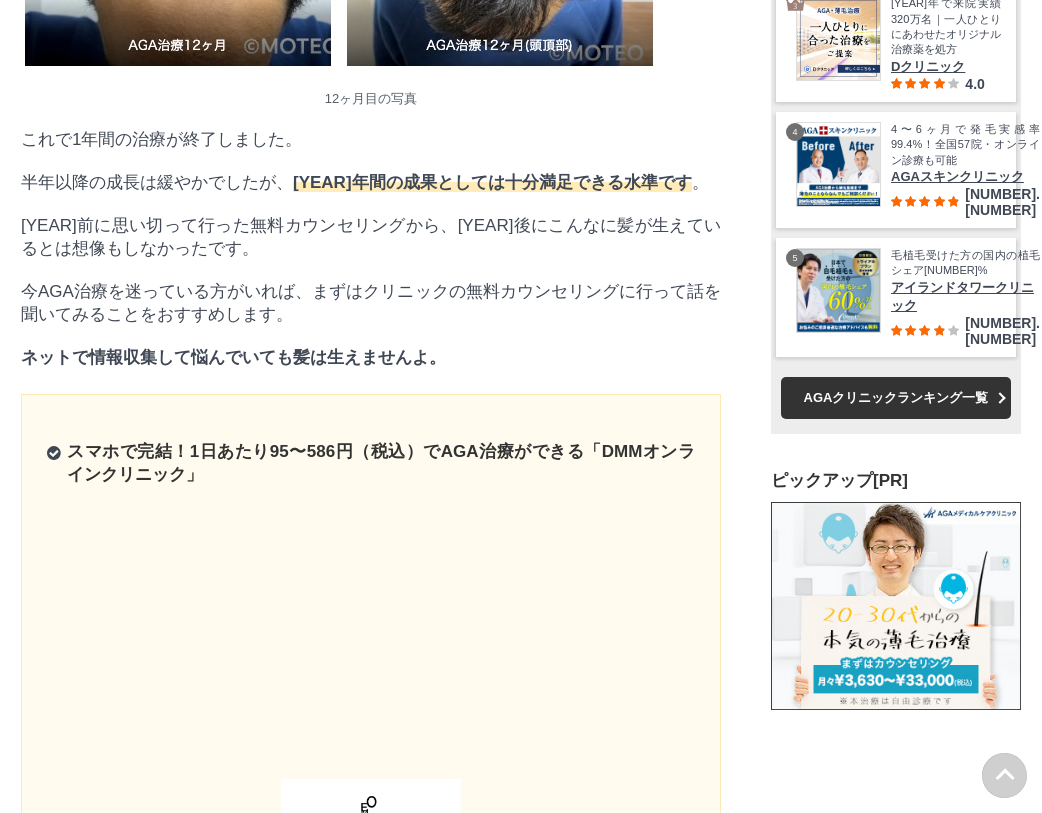 drag, startPoint x: 329, startPoint y: 120, endPoint x: 572, endPoint y: 163, distance: 246.7752 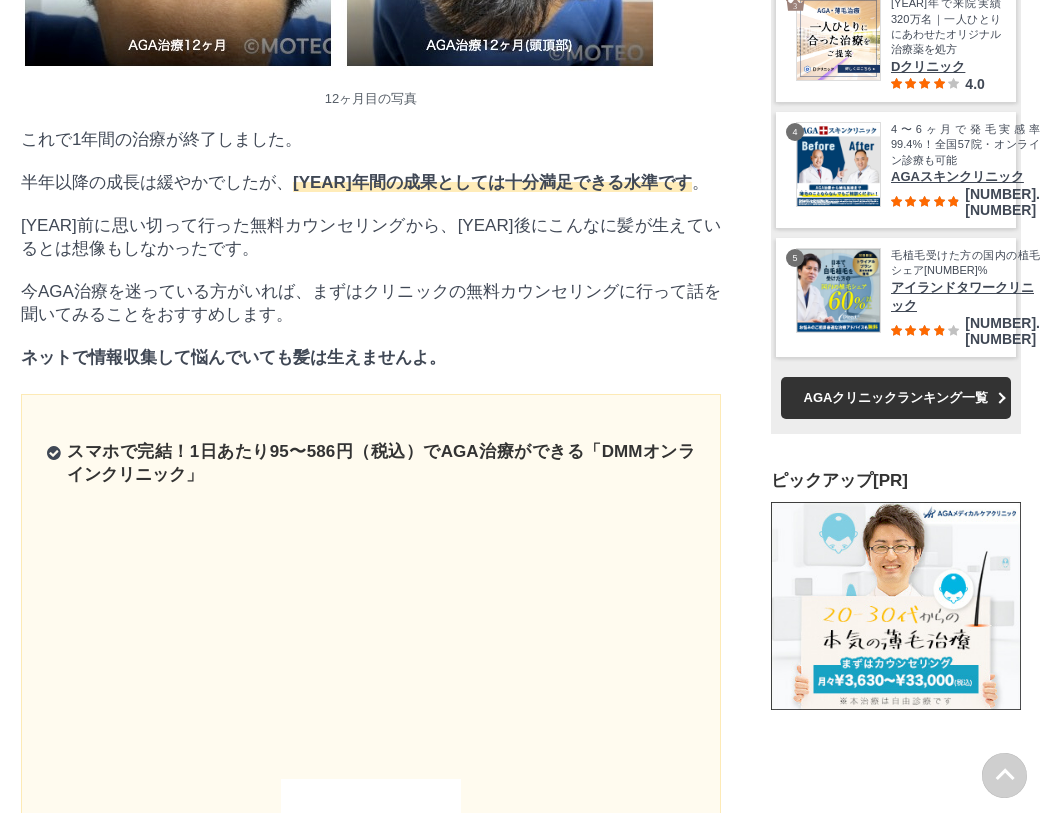 click on "AGA治療11ヶ月目経過後の写真：もう内服薬での改善上限に達したと思われる" at bounding box center (371, -775) 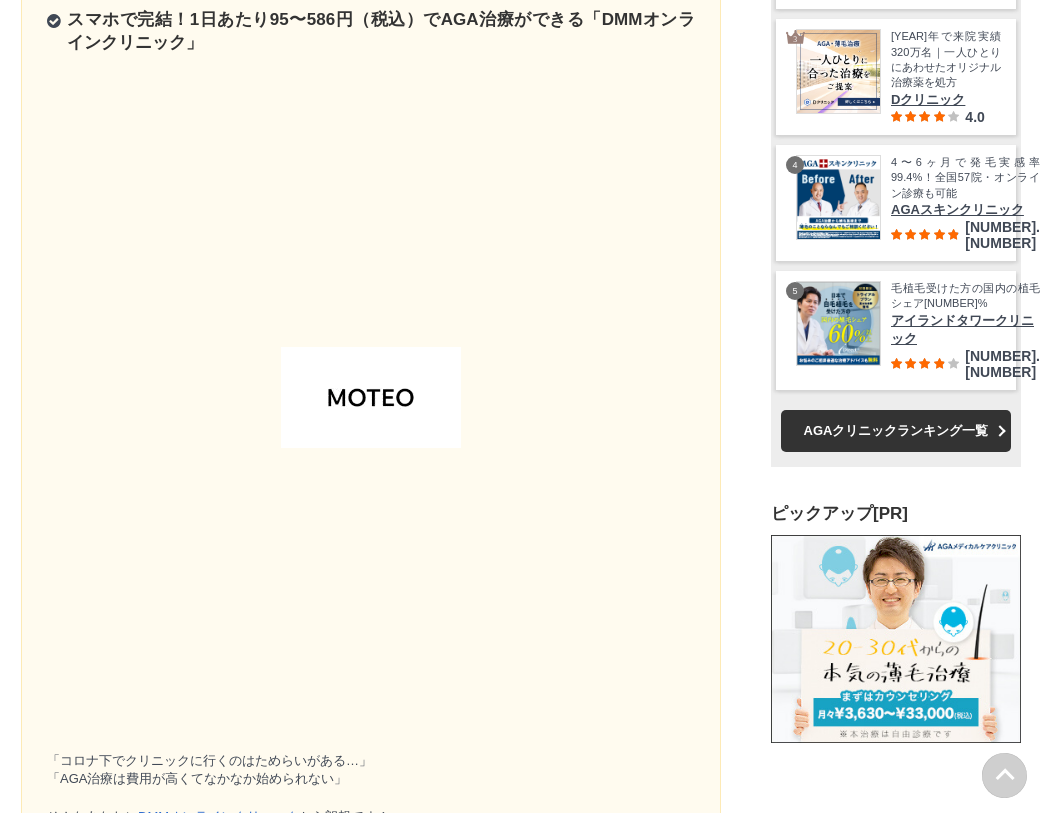drag, startPoint x: 202, startPoint y: 116, endPoint x: 561, endPoint y: 207, distance: 370.35388 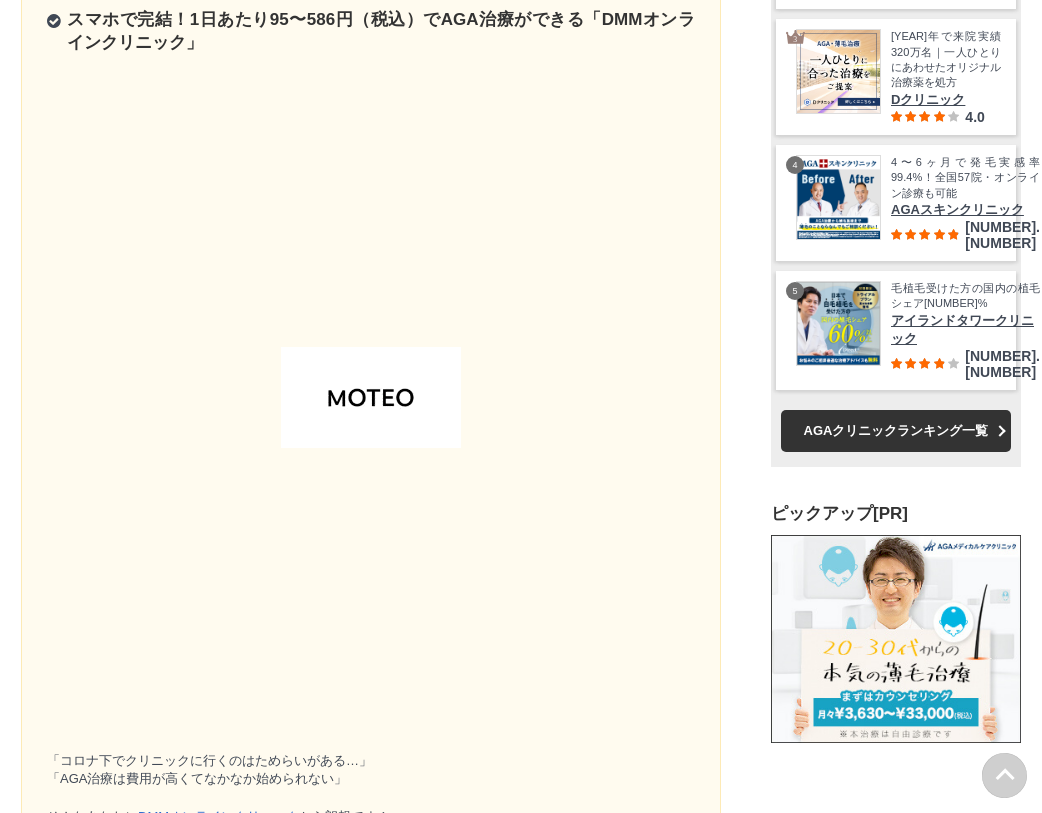 click on "この記事を書いた人                   モトハゲリーマン         元ハゲ、デブ、社畜のコンプレックスを改善した外資系サラリーマン。 外見とキャリアを改善する方法を発信...       PR   はじめまして。モトハゲリーマンと申します。 約1年前からM字ハゲを治療するためにAGAクリニックに通っています。 私は M字ハゲ家系のサラブレッド として生まれ、20歳から約10年間薄毛に悩んでいました。 そんな悩みをたった1年、いやほんの数ヶ月で解決してしまったのがAGA治療です。 そんな私もAGA治療前は 「本当に効果があるのか？」 「副作用は大丈夫か…？」 と半信半疑でなかなか踏み切れませんでしたが、 今では治療して良かったと心の底から思っています 。 実際に髪が生えると、見た目の印象だけでなく、 。 なお、AGA治療の全体像について把握したい方は ◎" at bounding box center (371, 8460) 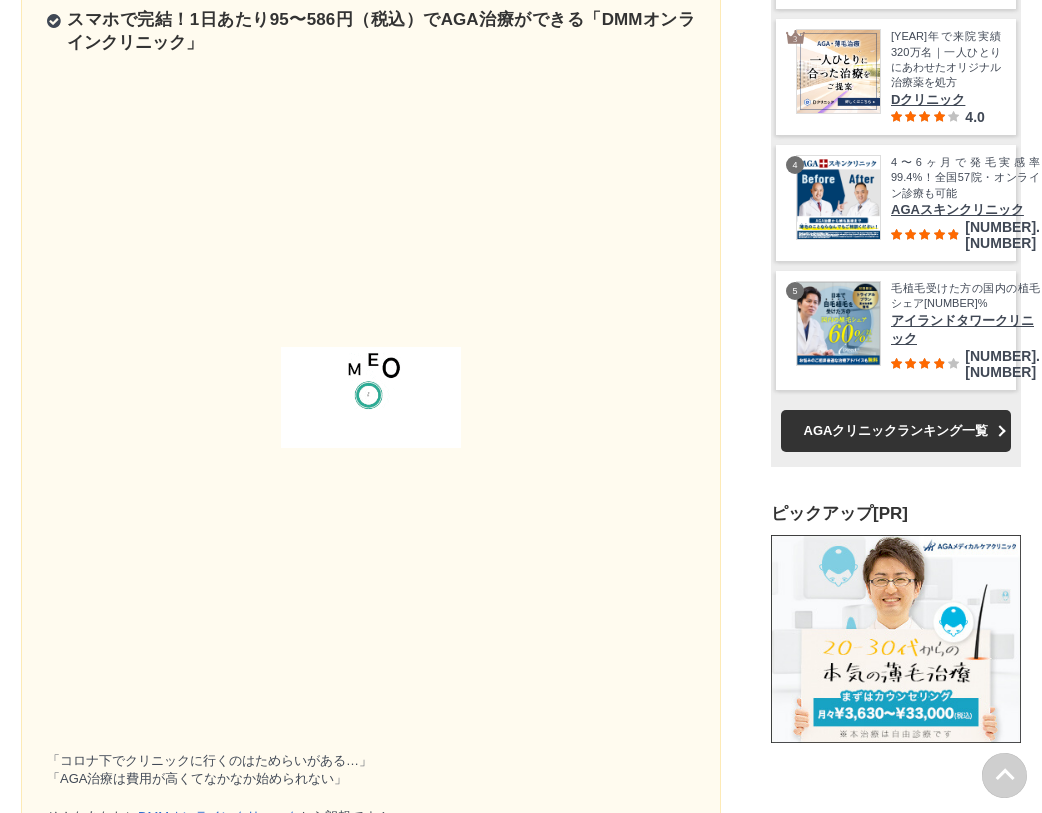 click on "1日忘れたくらいで変化はありませんが、飲み忘れ対策として治療薬を鞄に入れるようになったので、今は飲み忘れはなくなりました。" at bounding box center [371, -754] 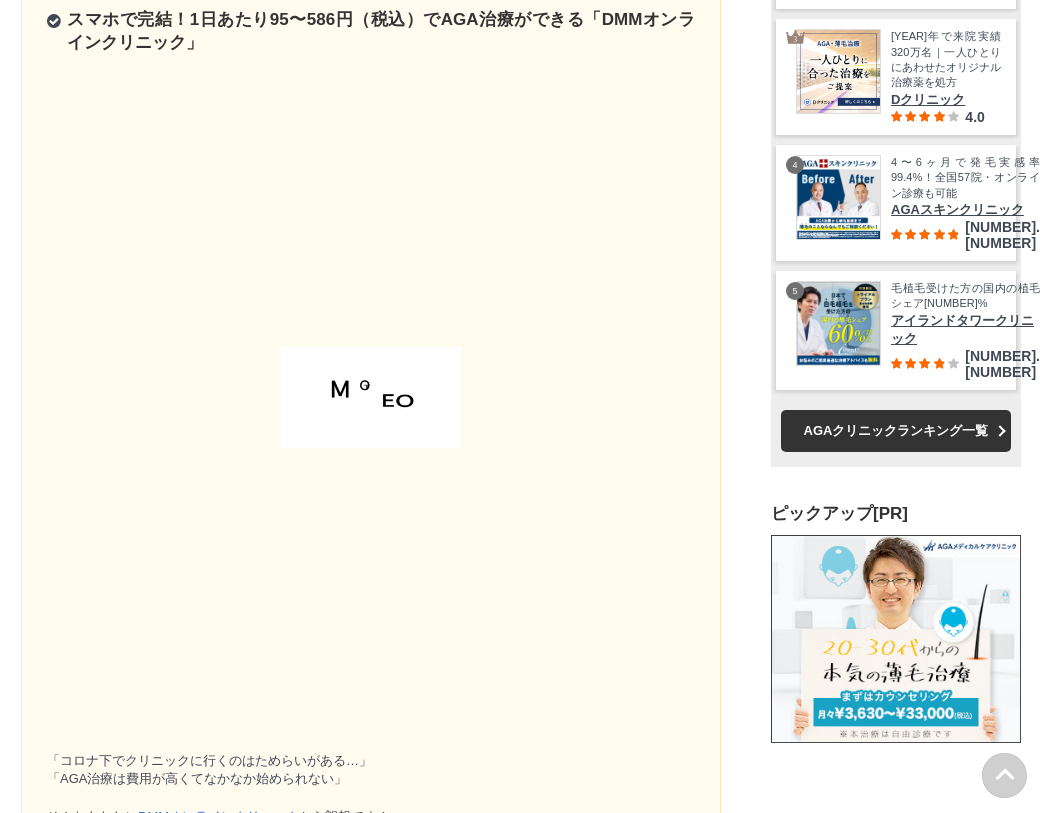 drag, startPoint x: 340, startPoint y: 197, endPoint x: 493, endPoint y: 231, distance: 156.73225 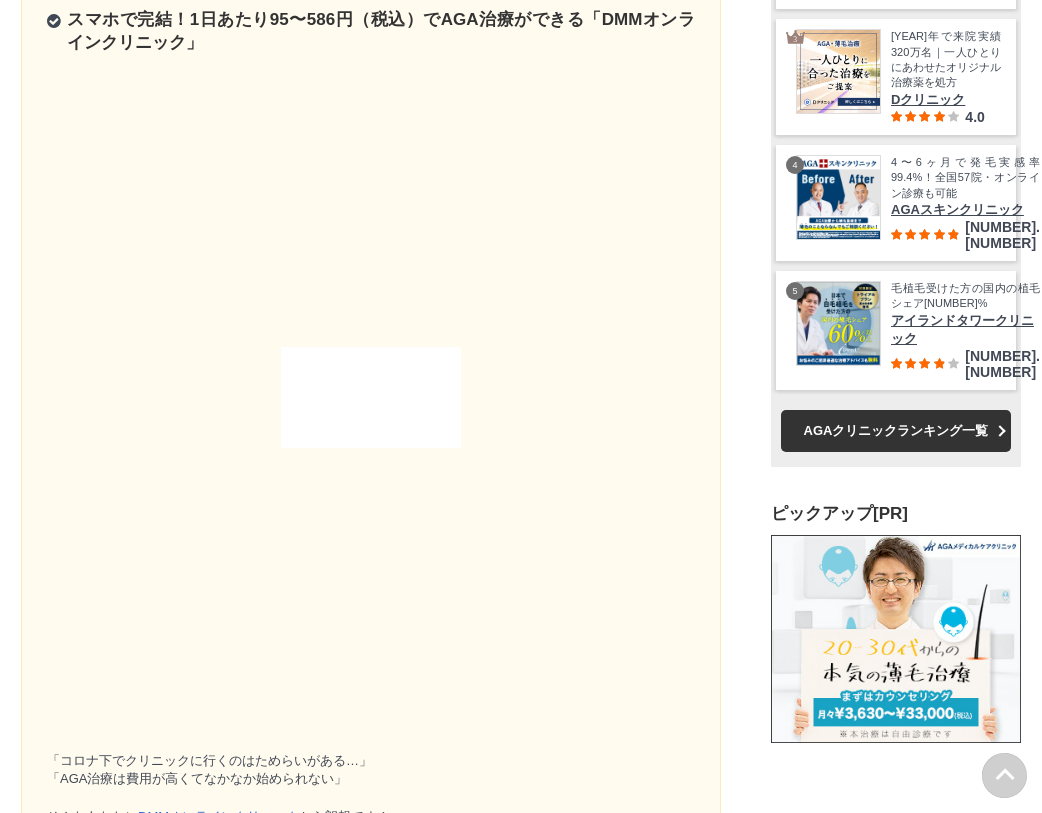 click on "この記事を書いた人                   モトハゲリーマン         元ハゲ、デブ、社畜のコンプレックスを改善した外資系サラリーマン。 外見とキャリアを改善する方法を発信...       PR   はじめまして。モトハゲリーマンと申します。 約1年前からM字ハゲを治療するためにAGAクリニックに通っています。 私は M字ハゲ家系のサラブレッド として生まれ、20歳から約10年間薄毛に悩んでいました。 そんな悩みをたった1年、いやほんの数ヶ月で解決してしまったのがAGA治療です。 そんな私もAGA治療前は 「本当に効果があるのか？」 「副作用は大丈夫か…？」 と半信半疑でなかなか踏み切れませんでしたが、 今では治療して良かったと心の底から思っています 。 実際に髪が生えると、見た目の印象だけでなく、 。 なお、AGA治療の全体像について把握したい方は ◎" at bounding box center [371, 8460] 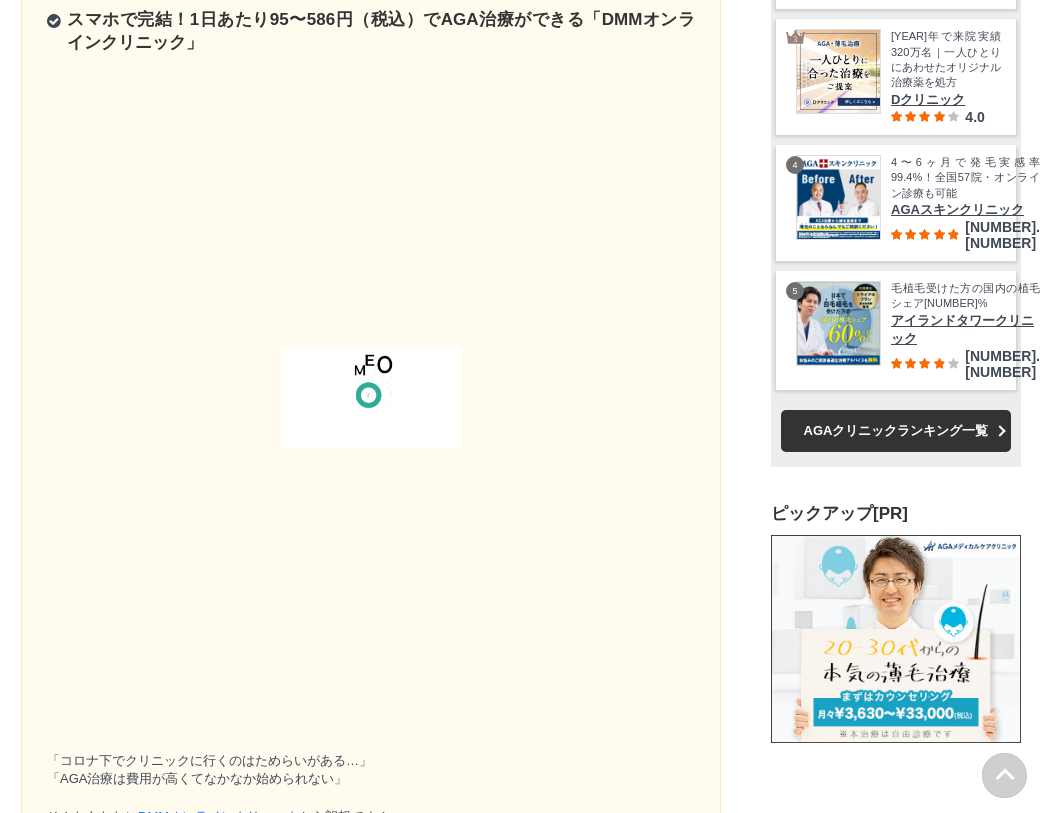 click on "この記事を書いた人                   モトハゲリーマン         元ハゲ、デブ、社畜のコンプレックスを改善した外資系サラリーマン。 外見とキャリアを改善する方法を発信...       PR   はじめまして。モトハゲリーマンと申します。 約1年前からM字ハゲを治療するためにAGAクリニックに通っています。 私は M字ハゲ家系のサラブレッド として生まれ、20歳から約10年間薄毛に悩んでいました。 そんな悩みをたった1年、いやほんの数ヶ月で解決してしまったのがAGA治療です。 そんな私もAGA治療前は 「本当に効果があるのか？」 「副作用は大丈夫か…？」 と半信半疑でなかなか踏み切れませんでしたが、 今では治療して良かったと心の底から思っています 。 実際に髪が生えると、見た目の印象だけでなく、 。 なお、AGA治療の全体像について把握したい方は ◎" at bounding box center [371, 8460] 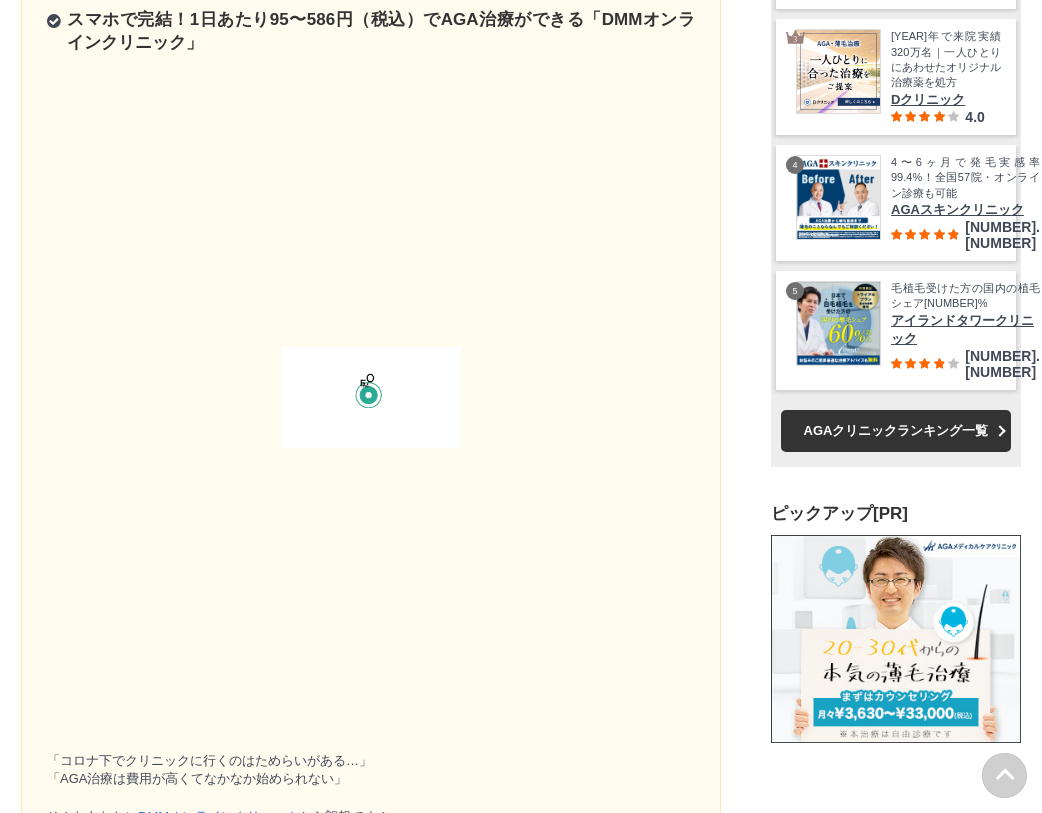drag, startPoint x: 197, startPoint y: 134, endPoint x: 590, endPoint y: 225, distance: 403.39807 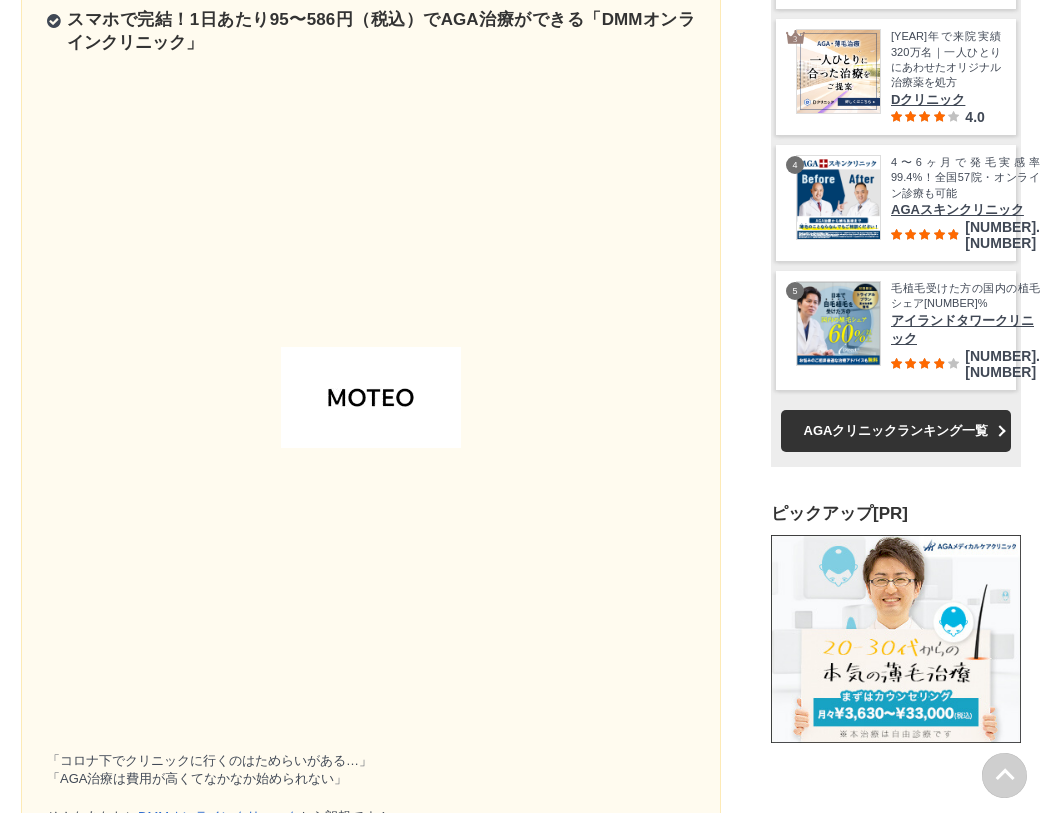click on "この記事を書いた人                   モトハゲリーマン         元ハゲ、デブ、社畜のコンプレックスを改善した外資系サラリーマン。 外見とキャリアを改善する方法を発信...       PR   はじめまして。モトハゲリーマンと申します。 約1年前からM字ハゲを治療するためにAGAクリニックに通っています。 私は M字ハゲ家系のサラブレッド として生まれ、20歳から約10年間薄毛に悩んでいました。 そんな悩みをたった1年、いやほんの数ヶ月で解決してしまったのがAGA治療です。 そんな私もAGA治療前は 「本当に効果があるのか？」 「副作用は大丈夫か…？」 と半信半疑でなかなか踏み切れませんでしたが、 今では治療して良かったと心の底から思っています 。 実際に髪が生えると、見た目の印象だけでなく、 。 なお、AGA治療の全体像について把握したい方は ◎" at bounding box center [371, 8460] 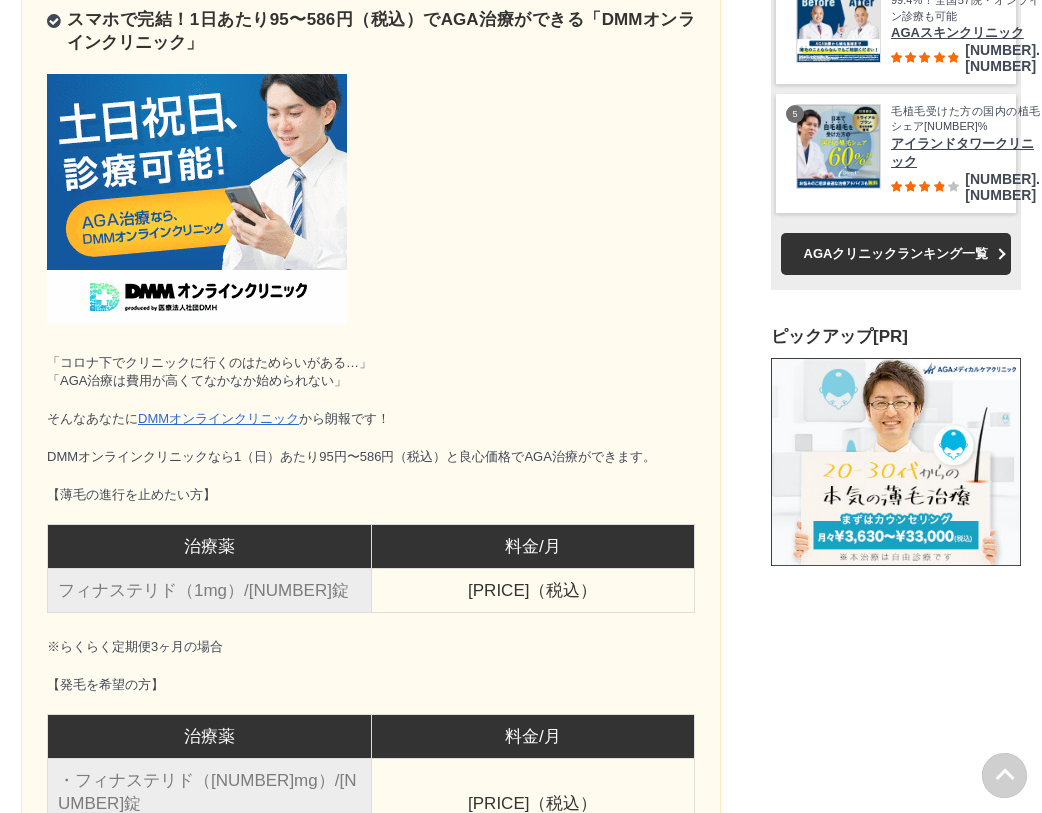 drag, startPoint x: 119, startPoint y: 288, endPoint x: 552, endPoint y: 309, distance: 433.50894 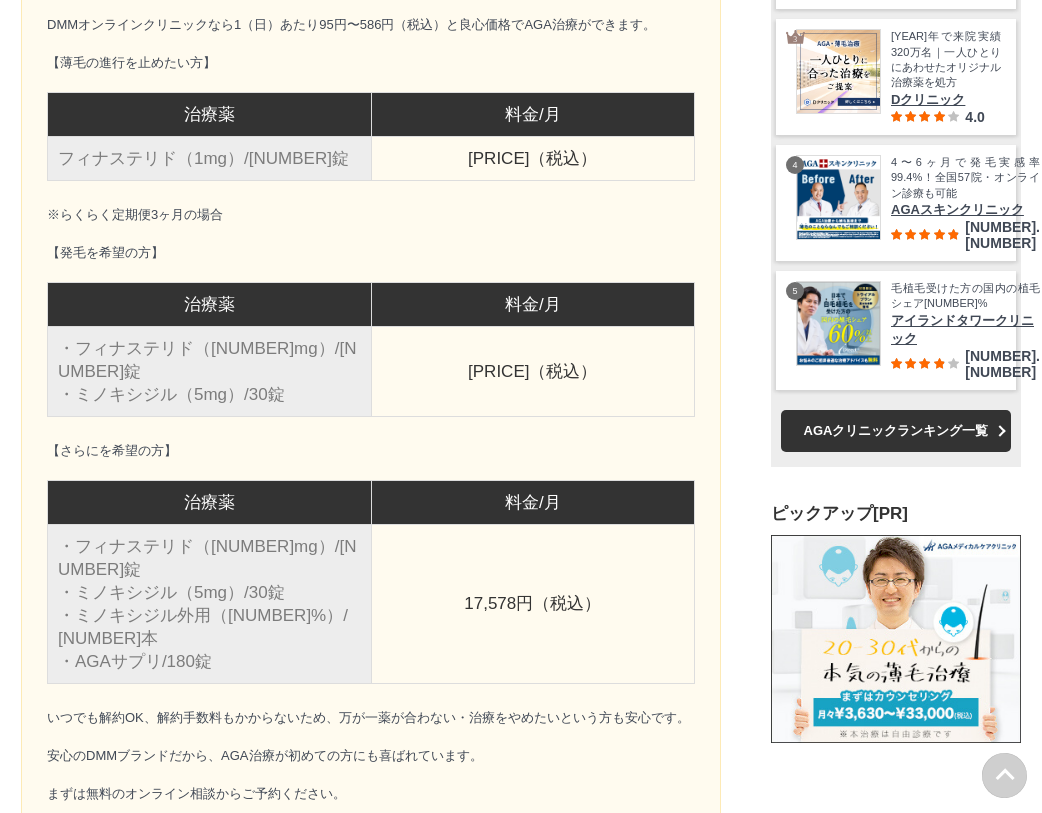 drag, startPoint x: 91, startPoint y: 323, endPoint x: 406, endPoint y: 411, distance: 327.06116 